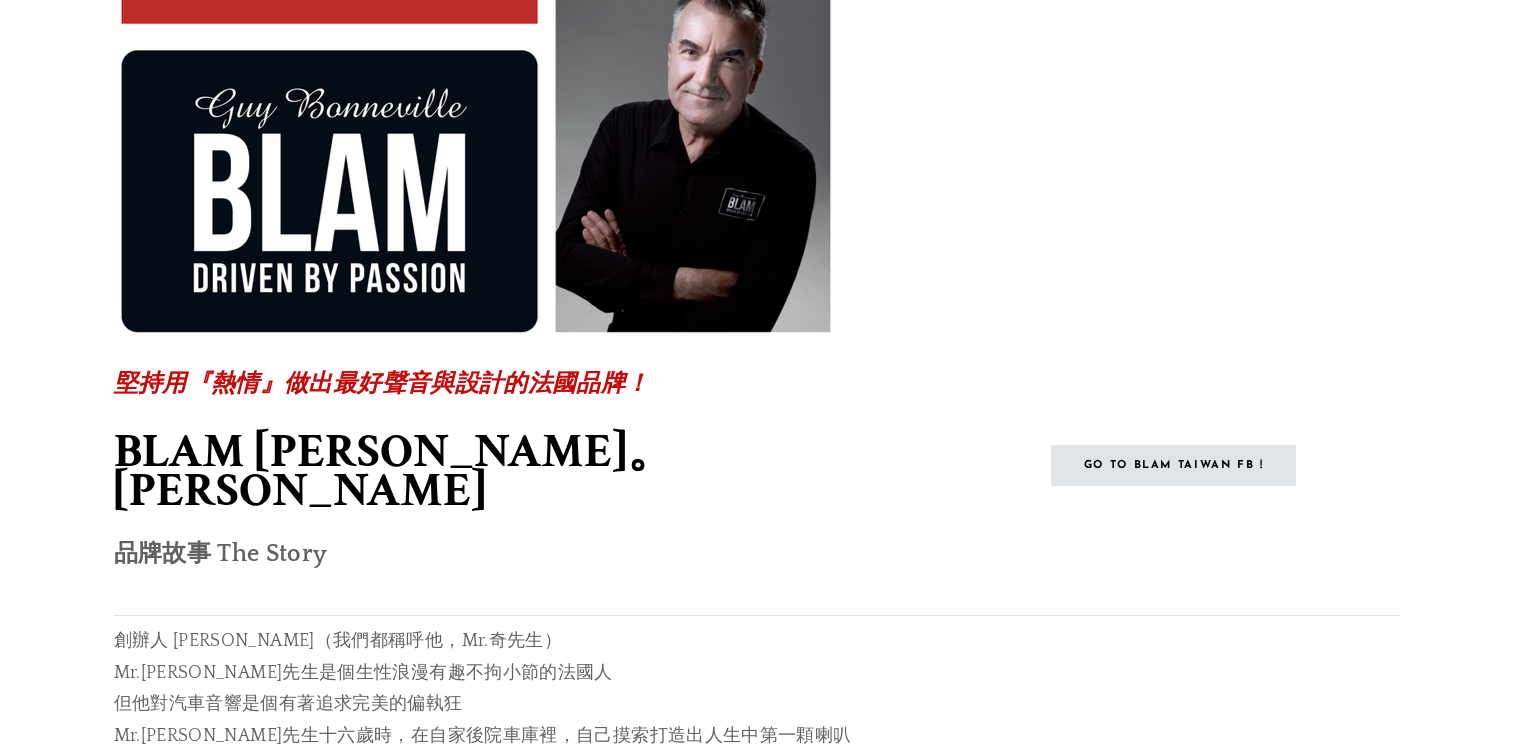 scroll, scrollTop: 0, scrollLeft: 0, axis: both 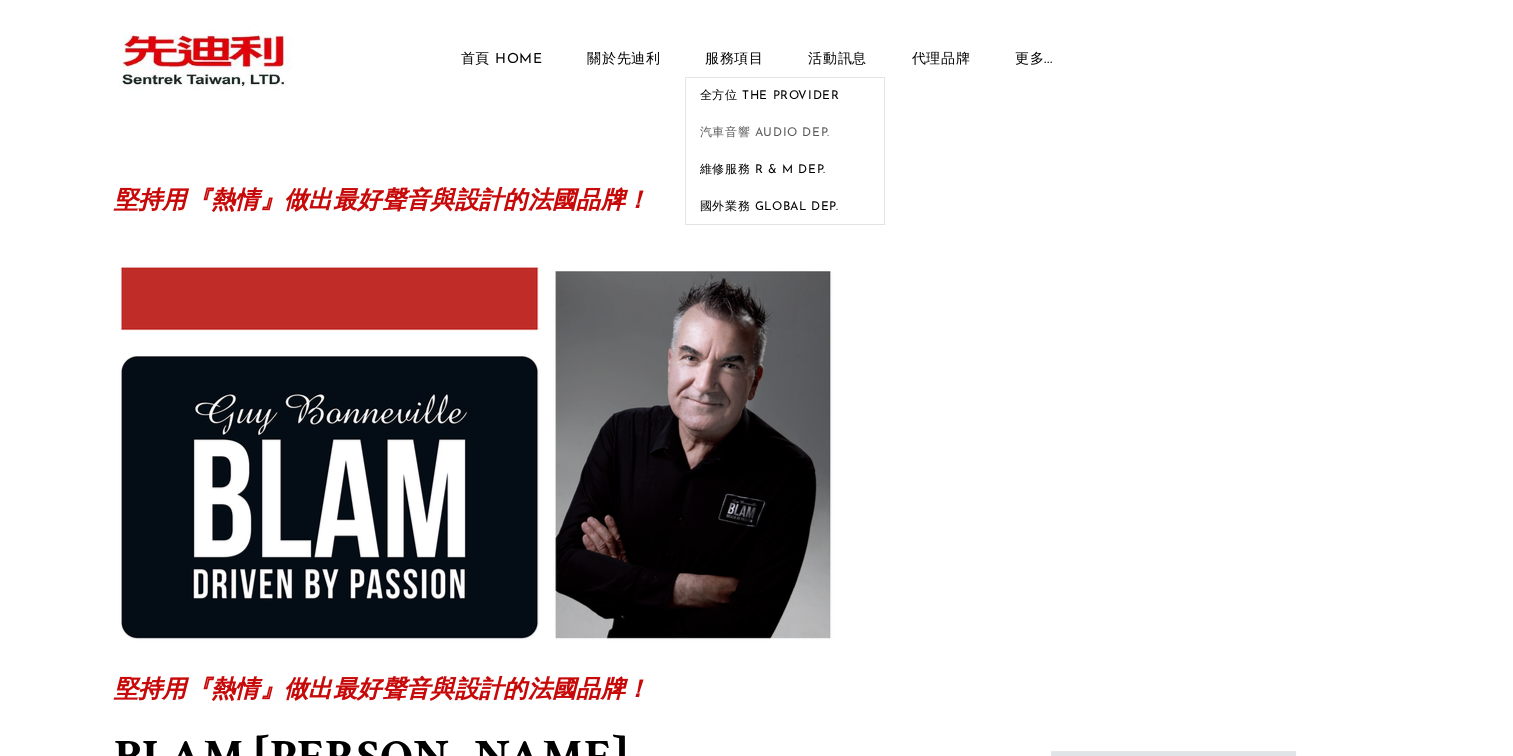 click on "汽車音響 Audio Dep." at bounding box center [785, 132] 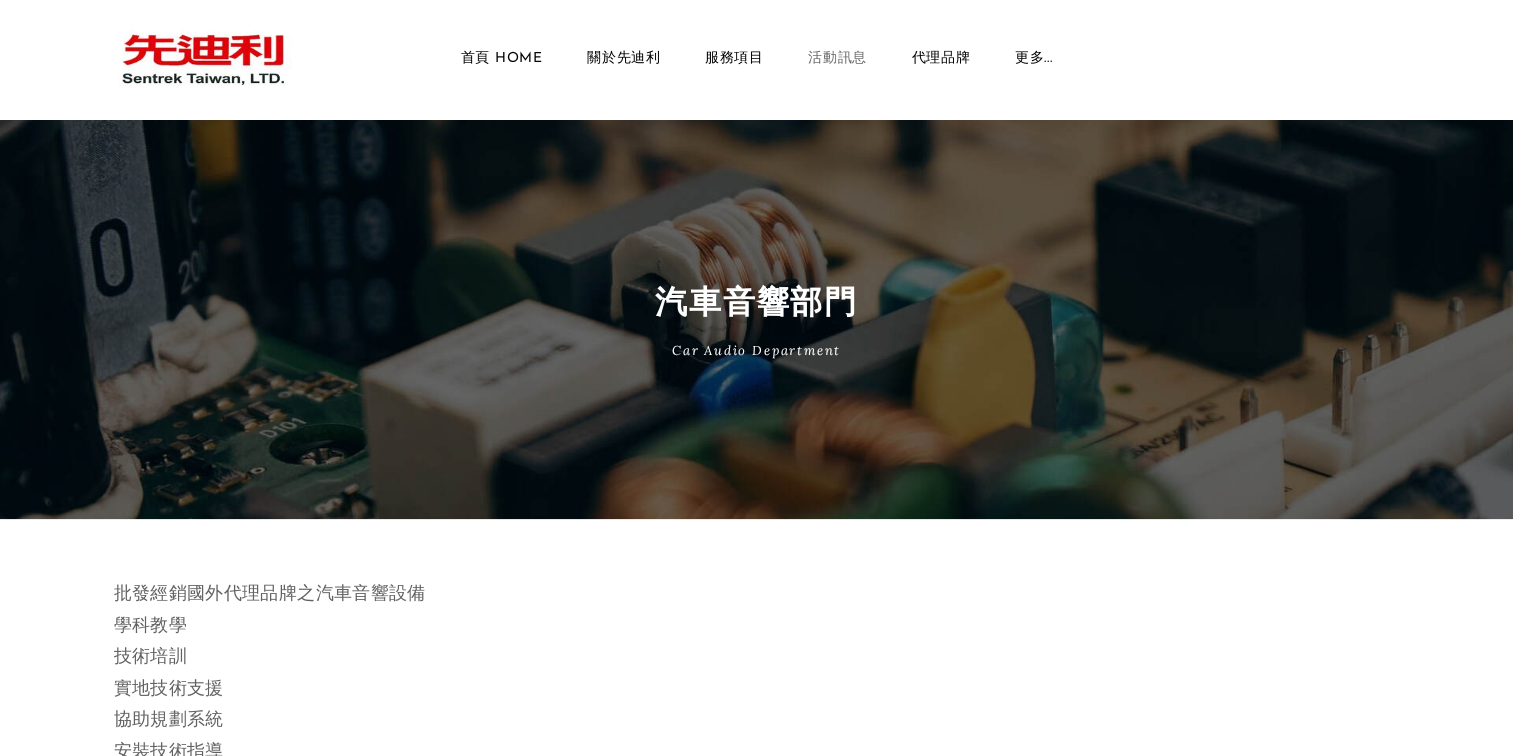scroll, scrollTop: 0, scrollLeft: 0, axis: both 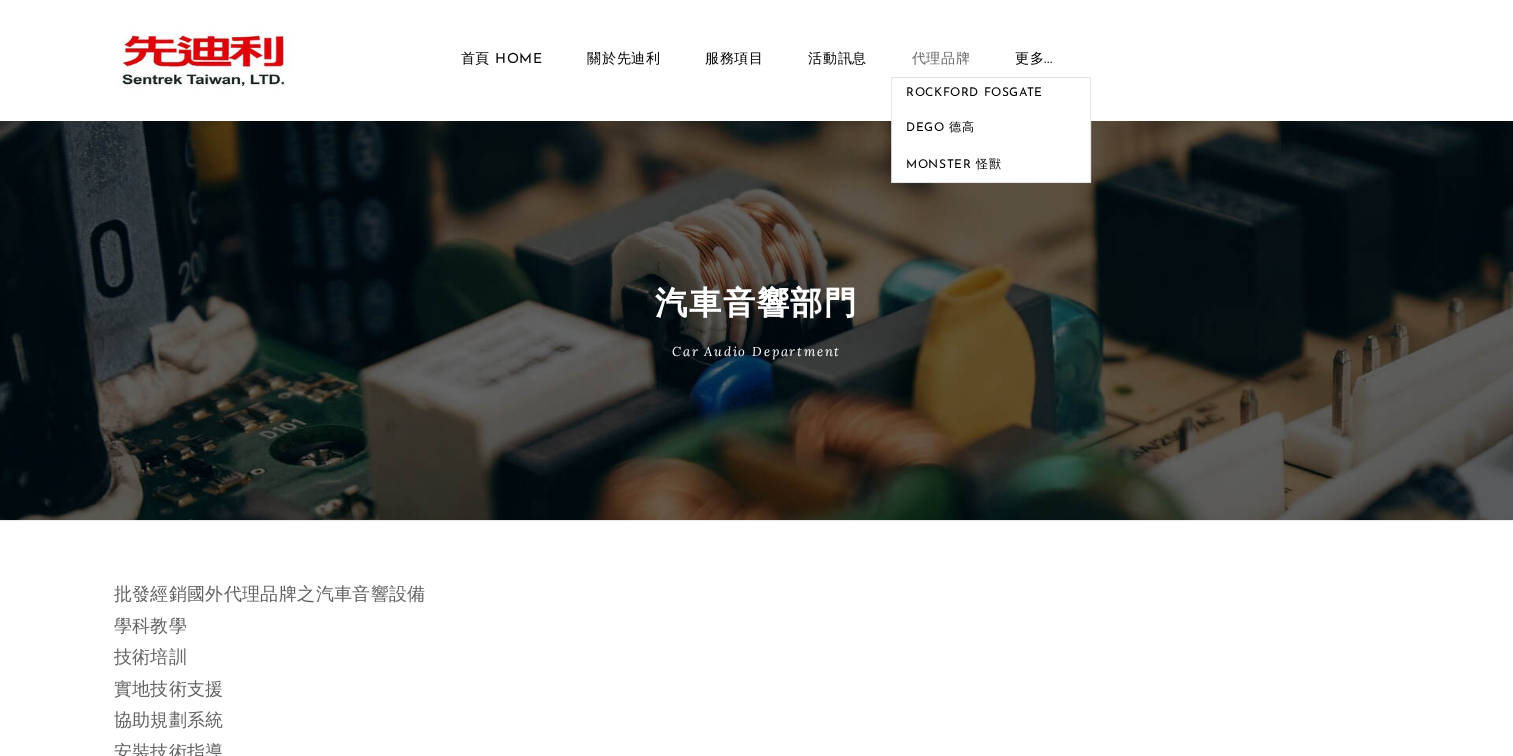 click on "代理品牌" at bounding box center [941, 60] 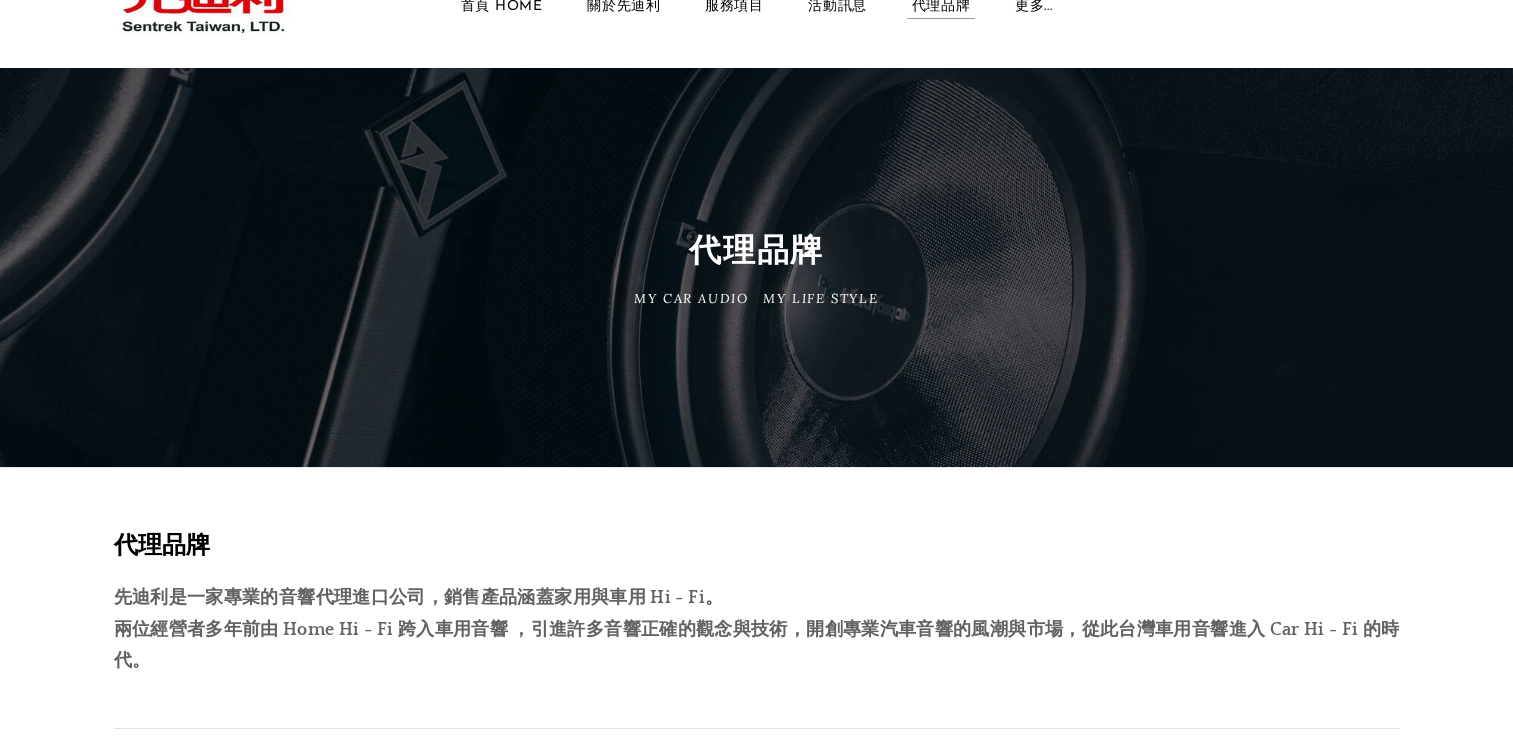scroll, scrollTop: 0, scrollLeft: 0, axis: both 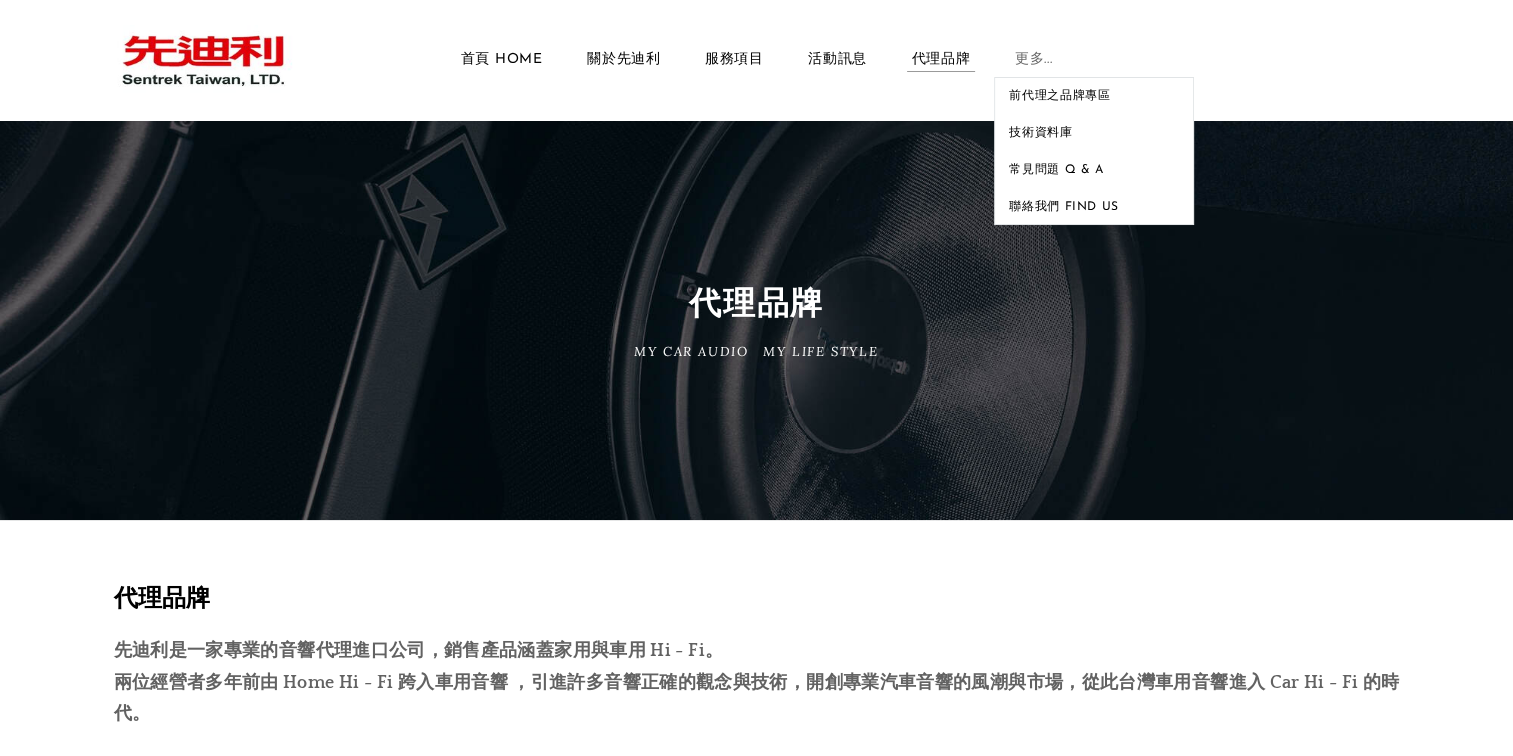 click on "更多..." at bounding box center [1034, 60] 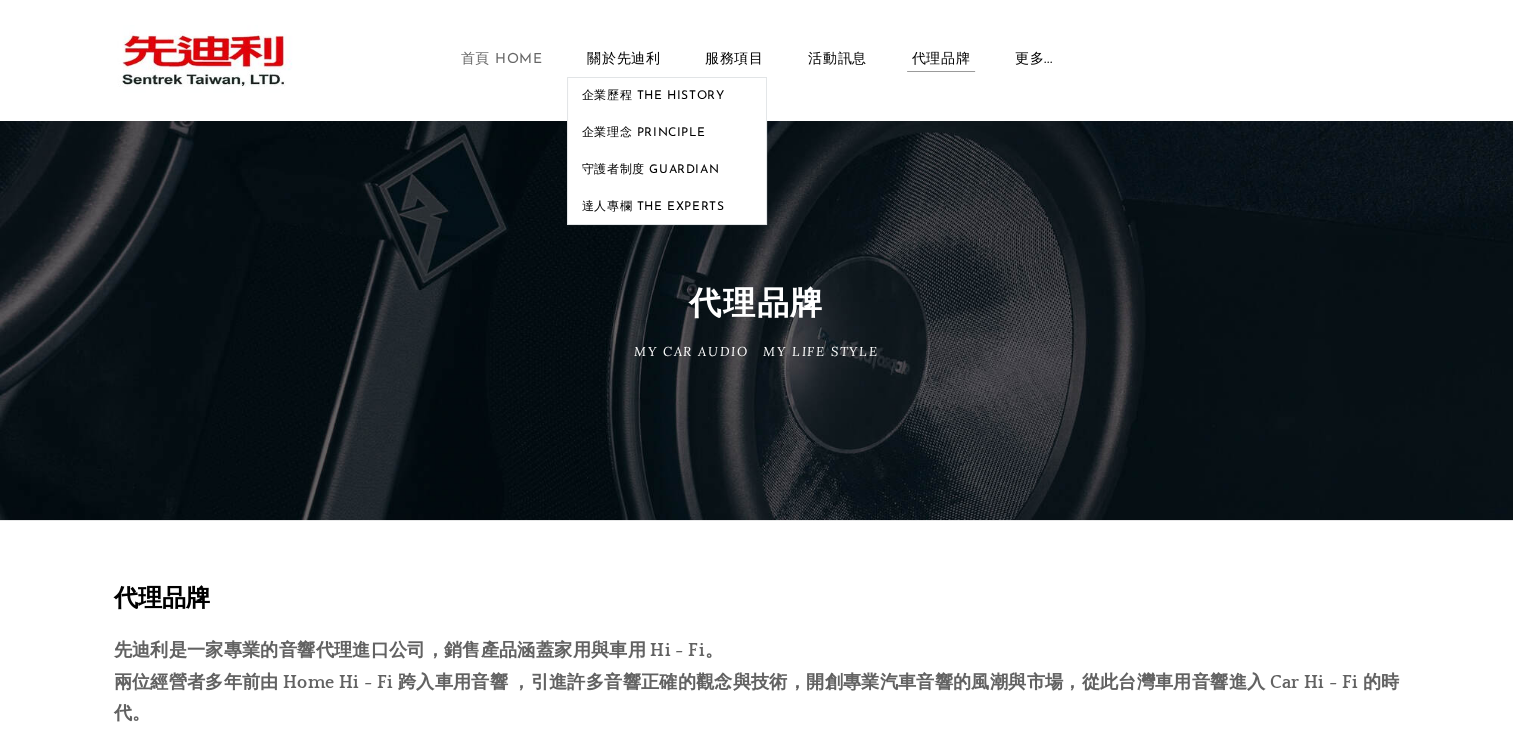 click on "首頁 HOME" at bounding box center [502, 60] 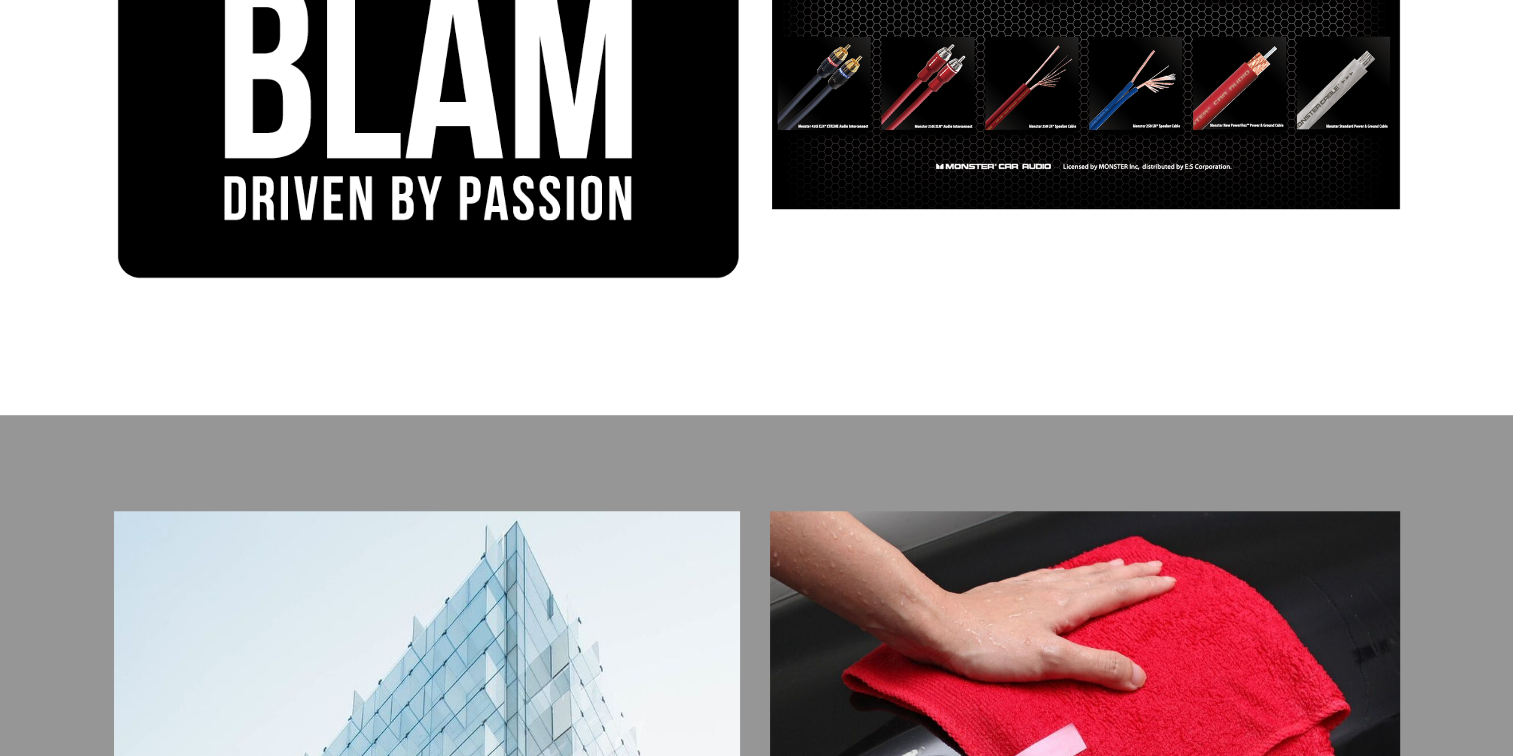 scroll, scrollTop: 1308, scrollLeft: 0, axis: vertical 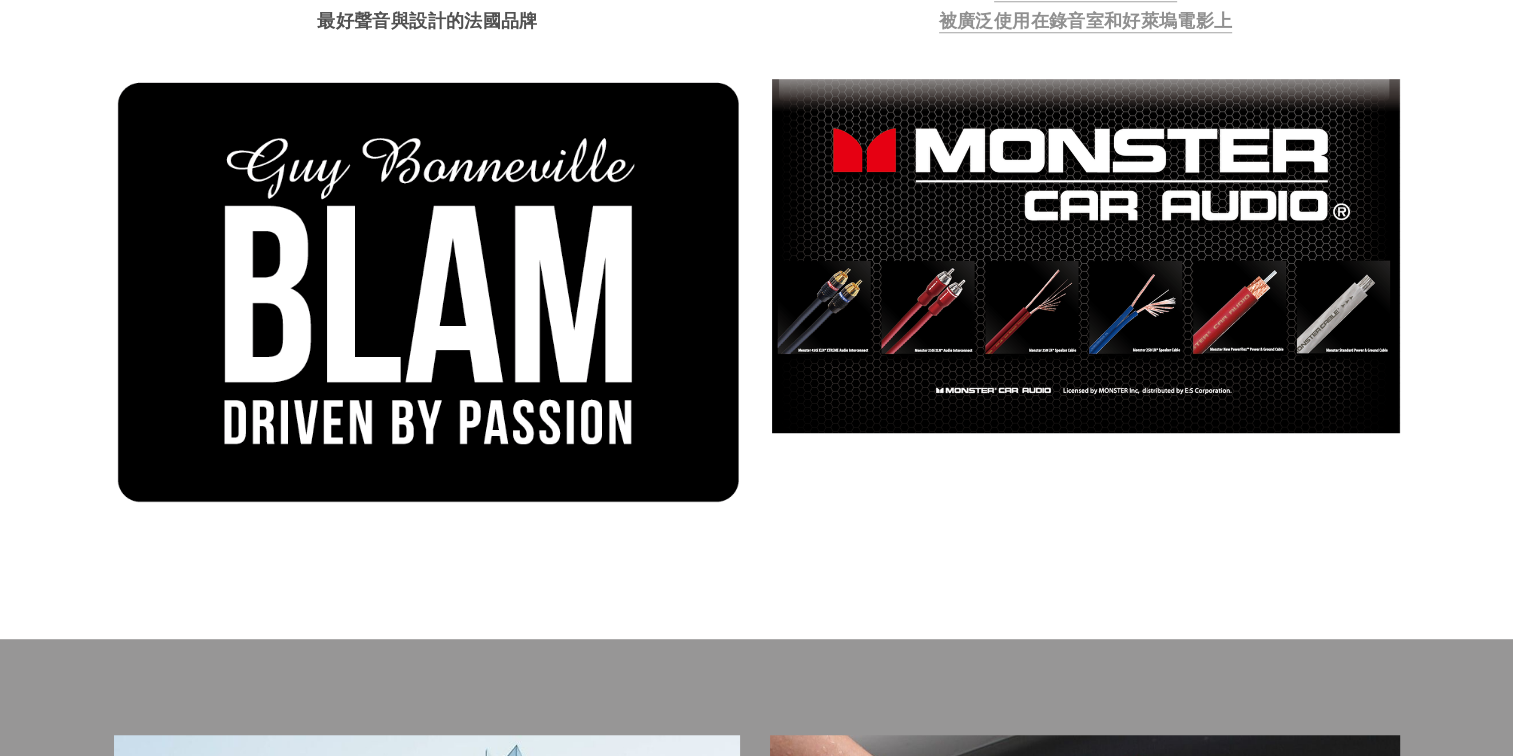 click at bounding box center [428, 292] 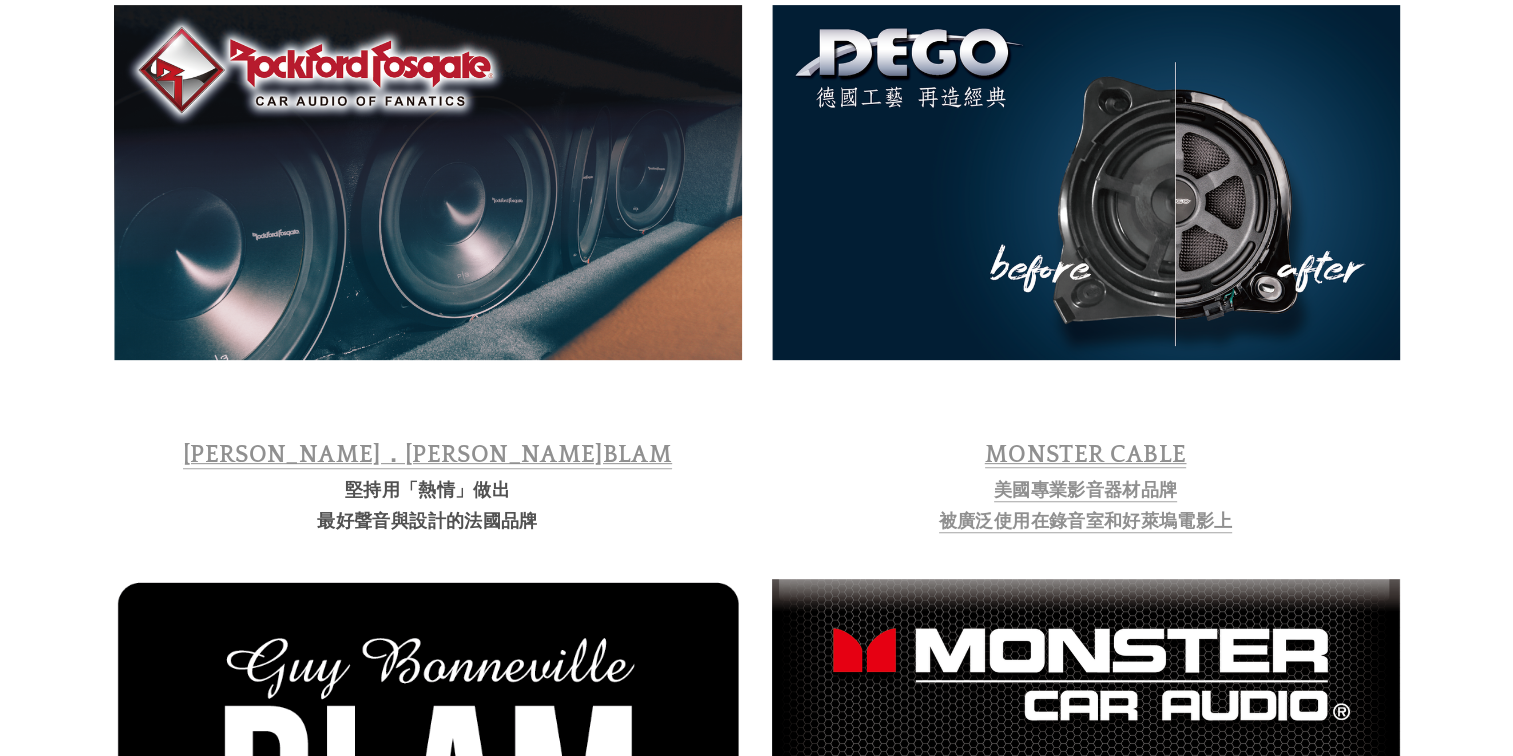 scroll, scrollTop: 1108, scrollLeft: 0, axis: vertical 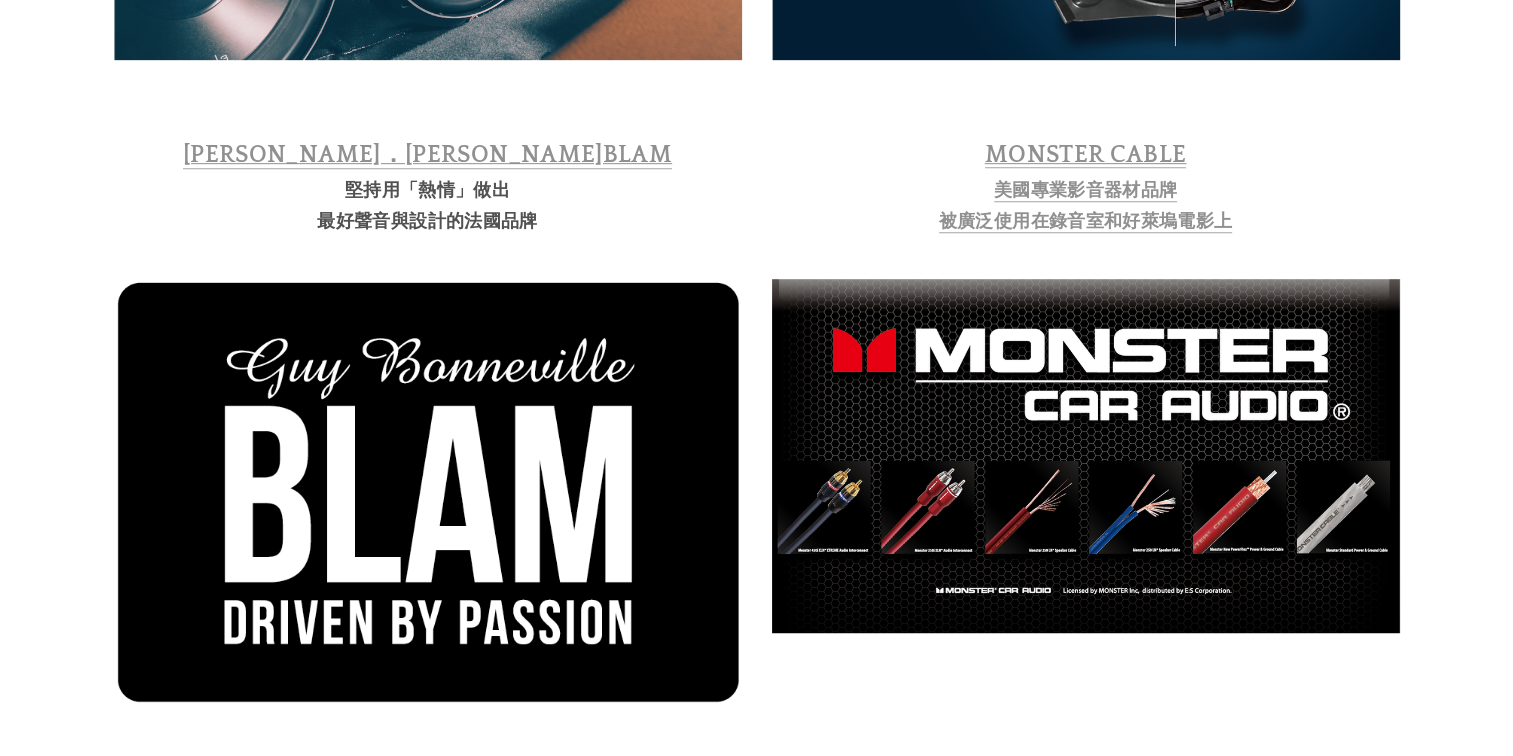 click at bounding box center (428, 492) 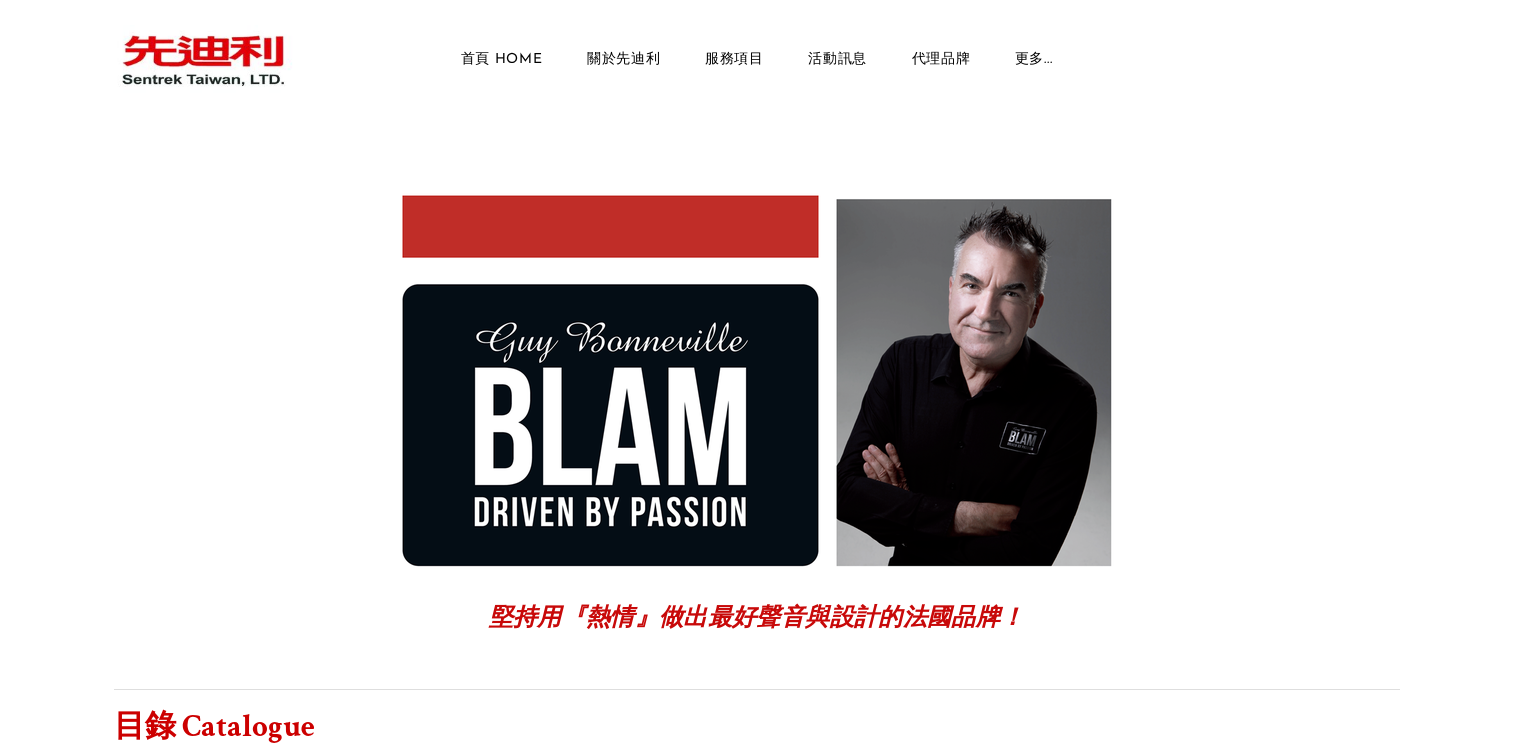 scroll, scrollTop: 0, scrollLeft: 0, axis: both 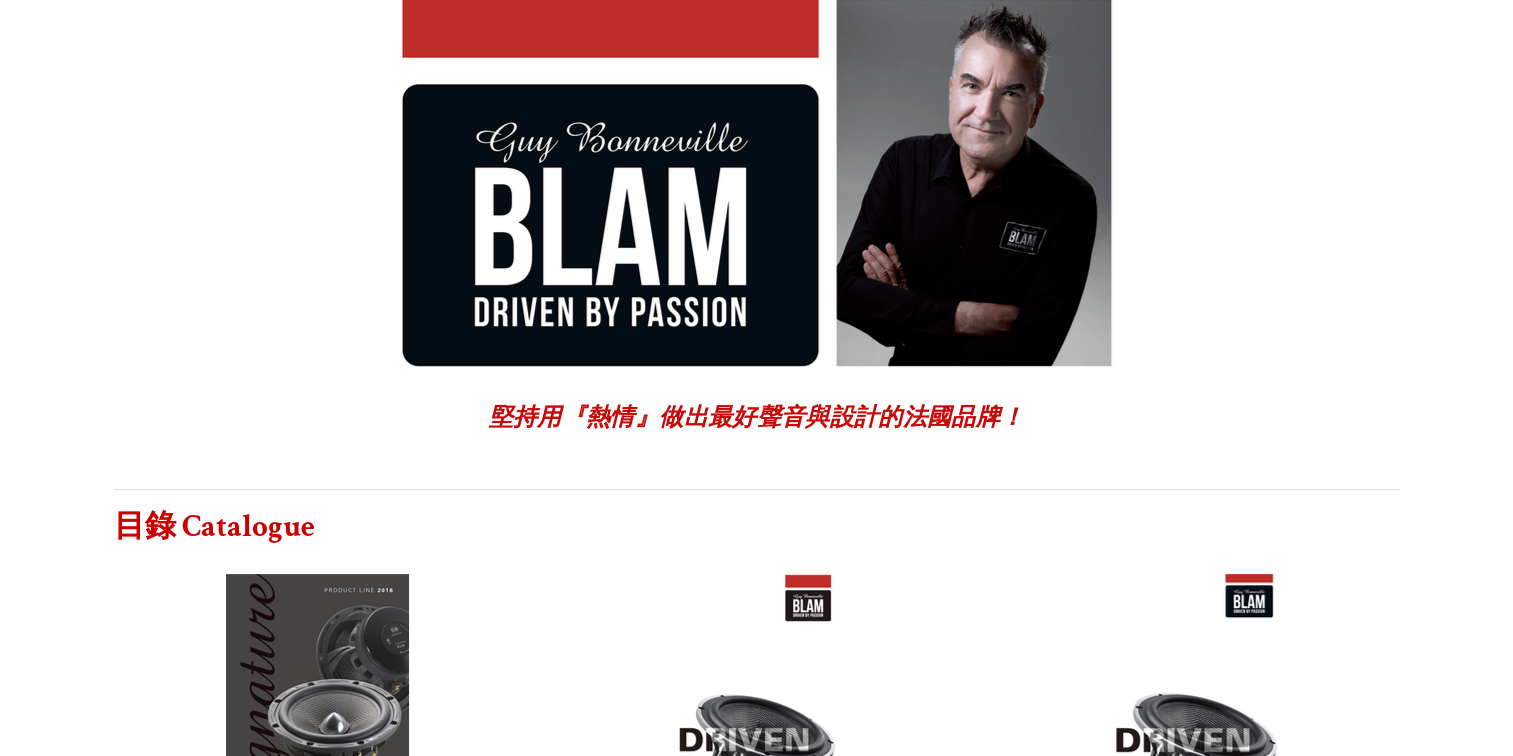 click at bounding box center (757, 181) 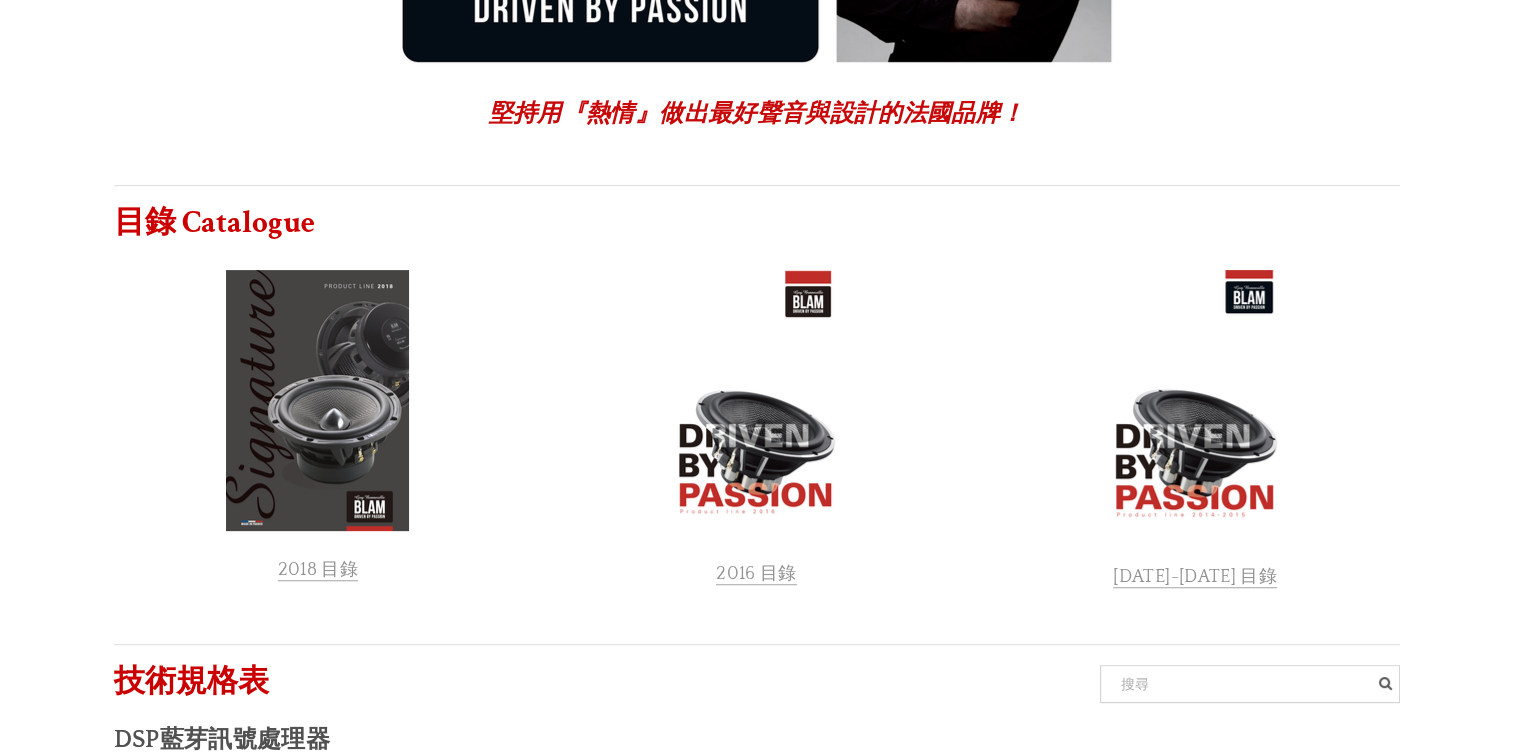 scroll, scrollTop: 500, scrollLeft: 0, axis: vertical 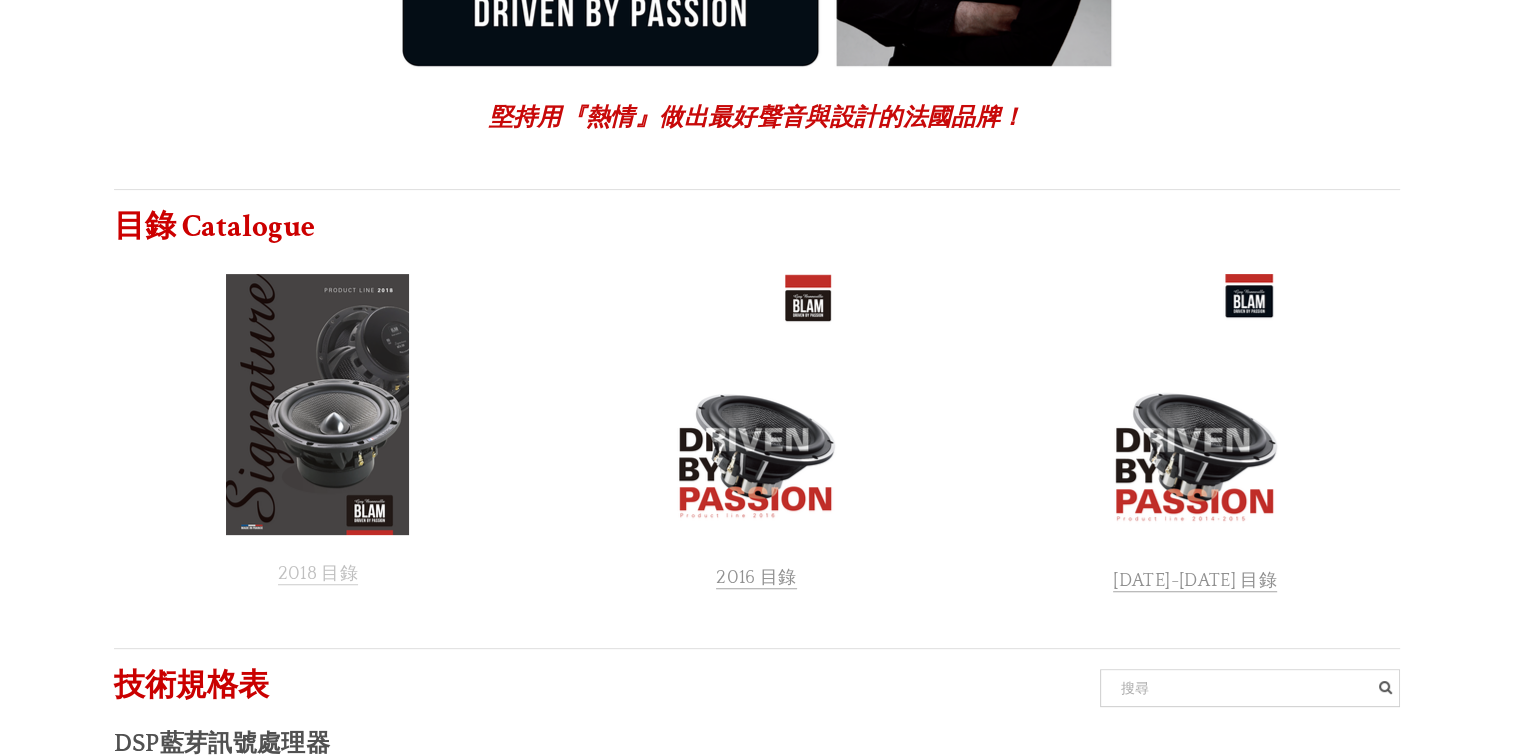 click on "2018 目錄" at bounding box center [318, 574] 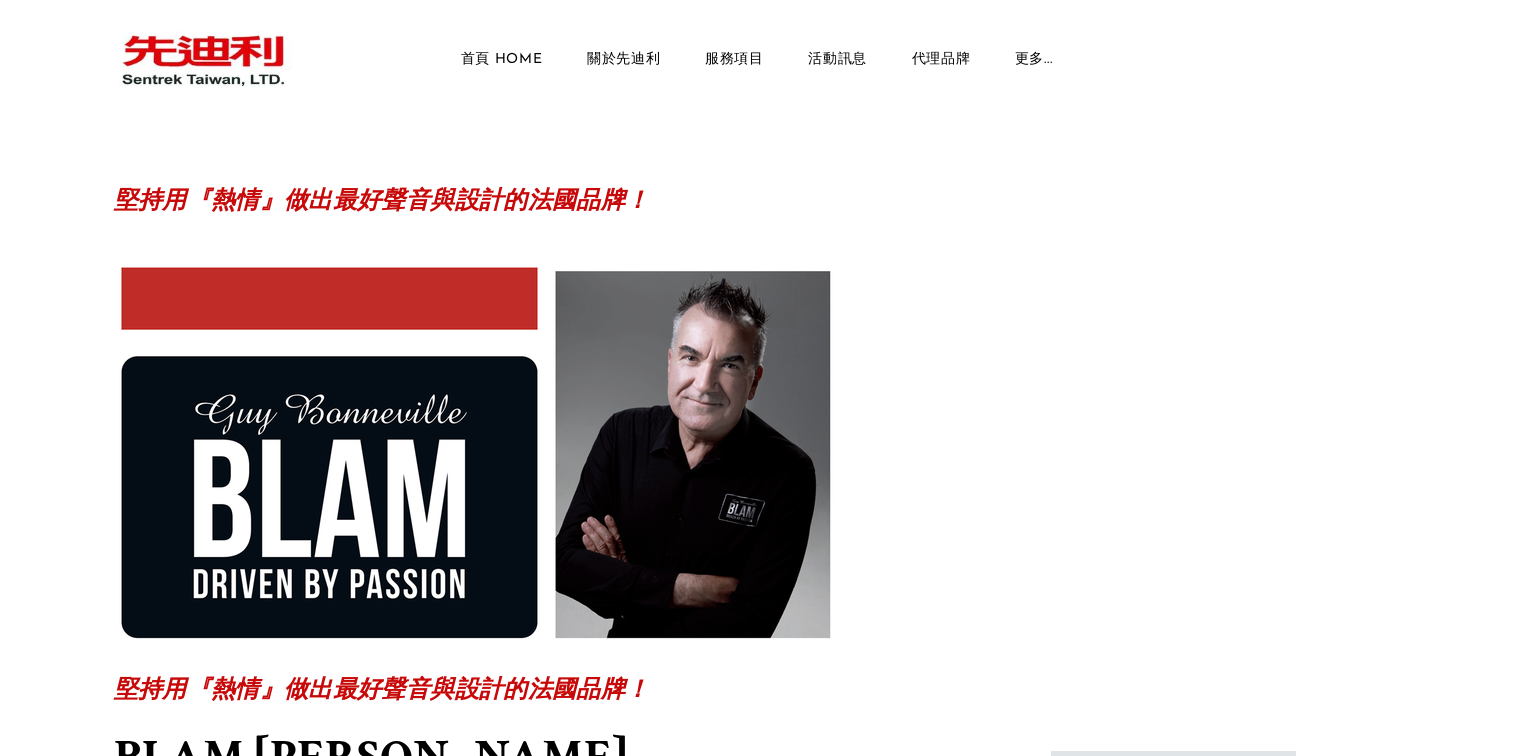 scroll, scrollTop: 0, scrollLeft: 0, axis: both 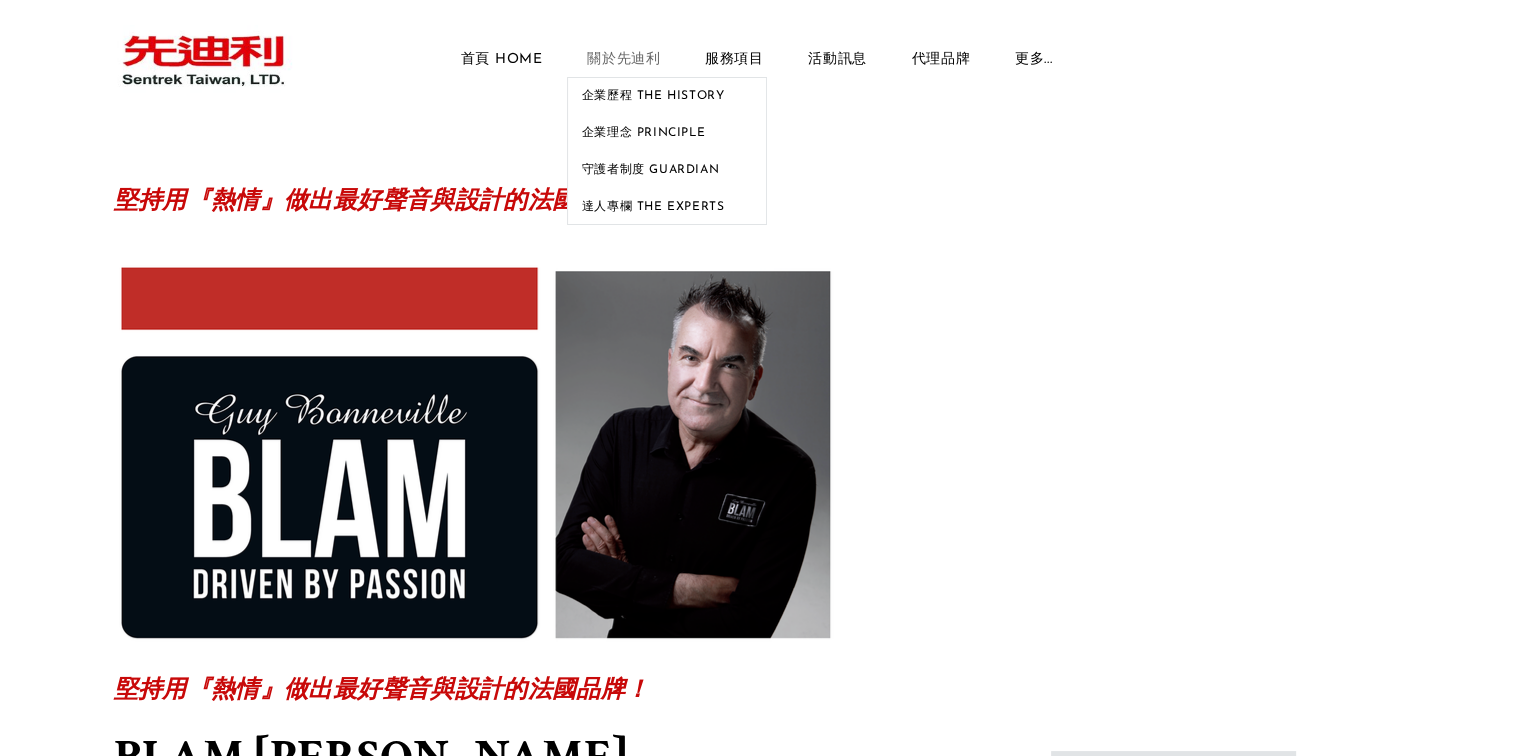 click on "關於先迪利" at bounding box center [624, 60] 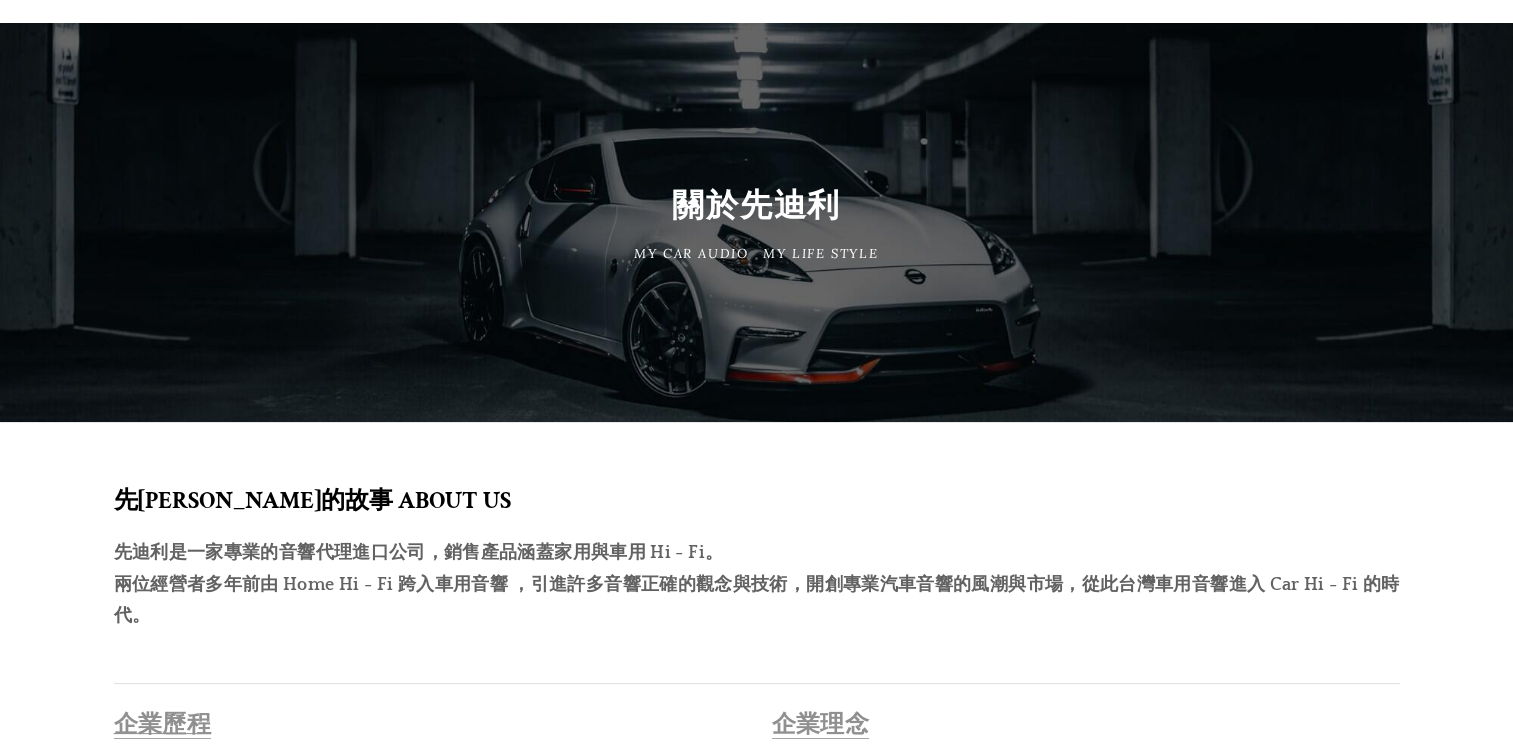 scroll, scrollTop: 0, scrollLeft: 0, axis: both 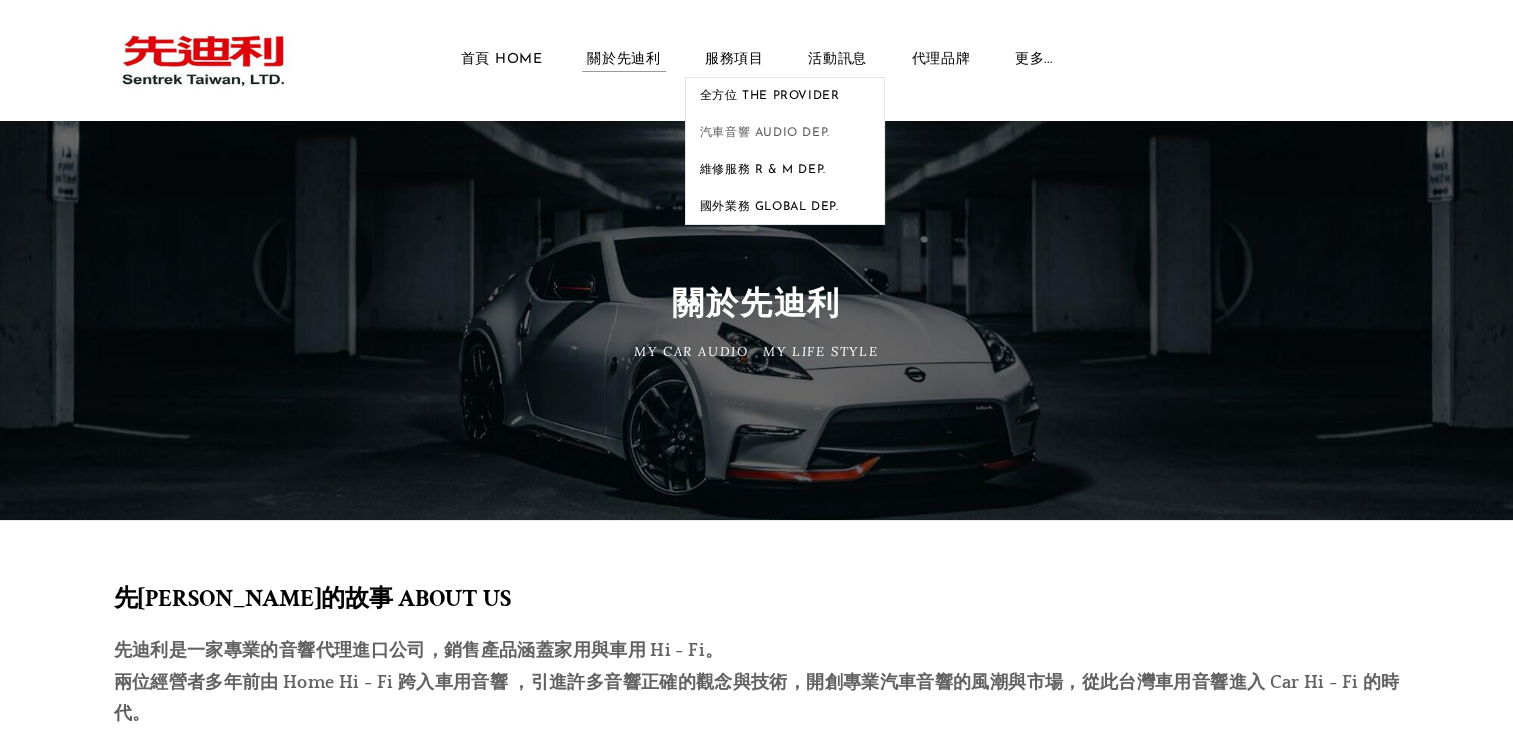 click on "汽車音響 Audio Dep." at bounding box center [785, 132] 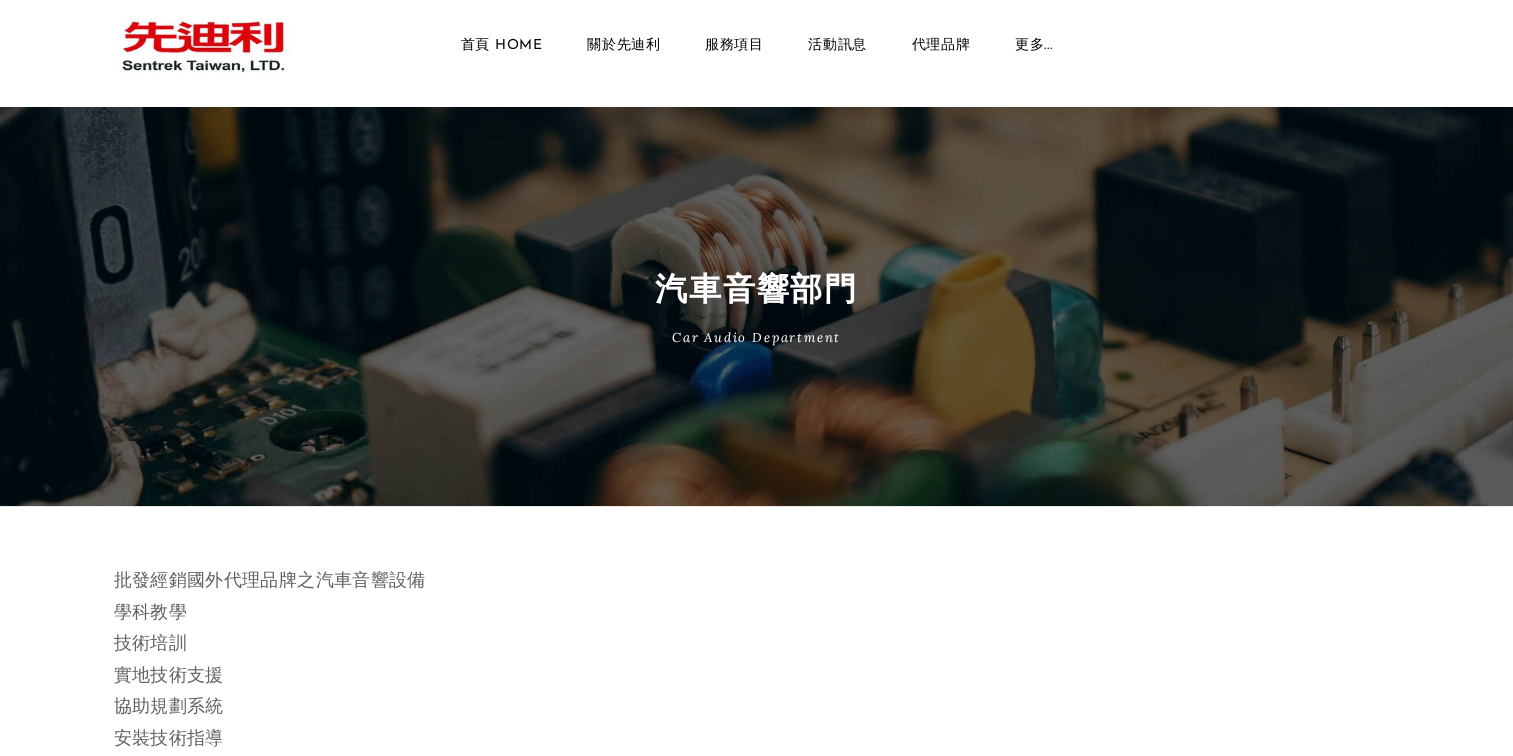 scroll, scrollTop: 0, scrollLeft: 0, axis: both 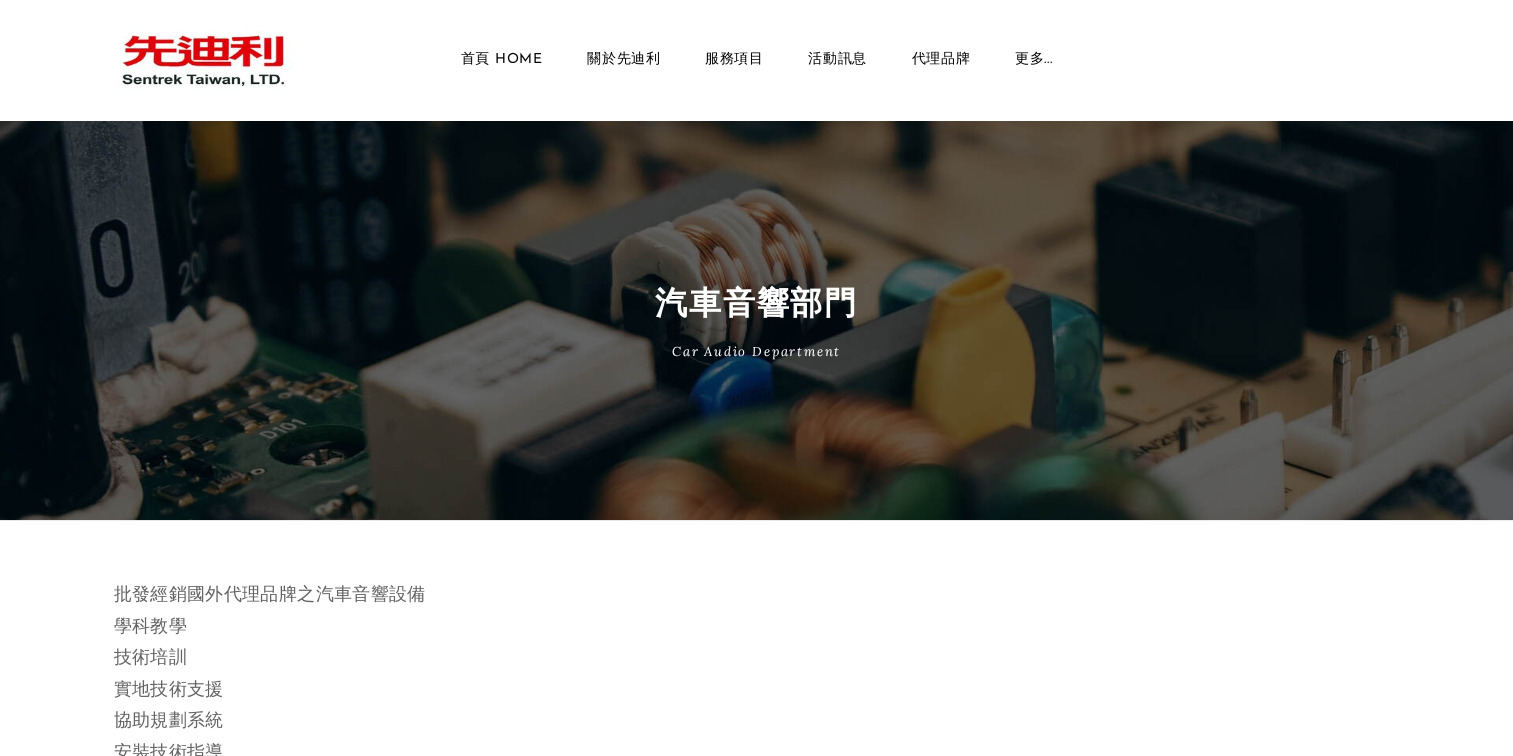 click on "汽車音響部門" at bounding box center [756, 302] 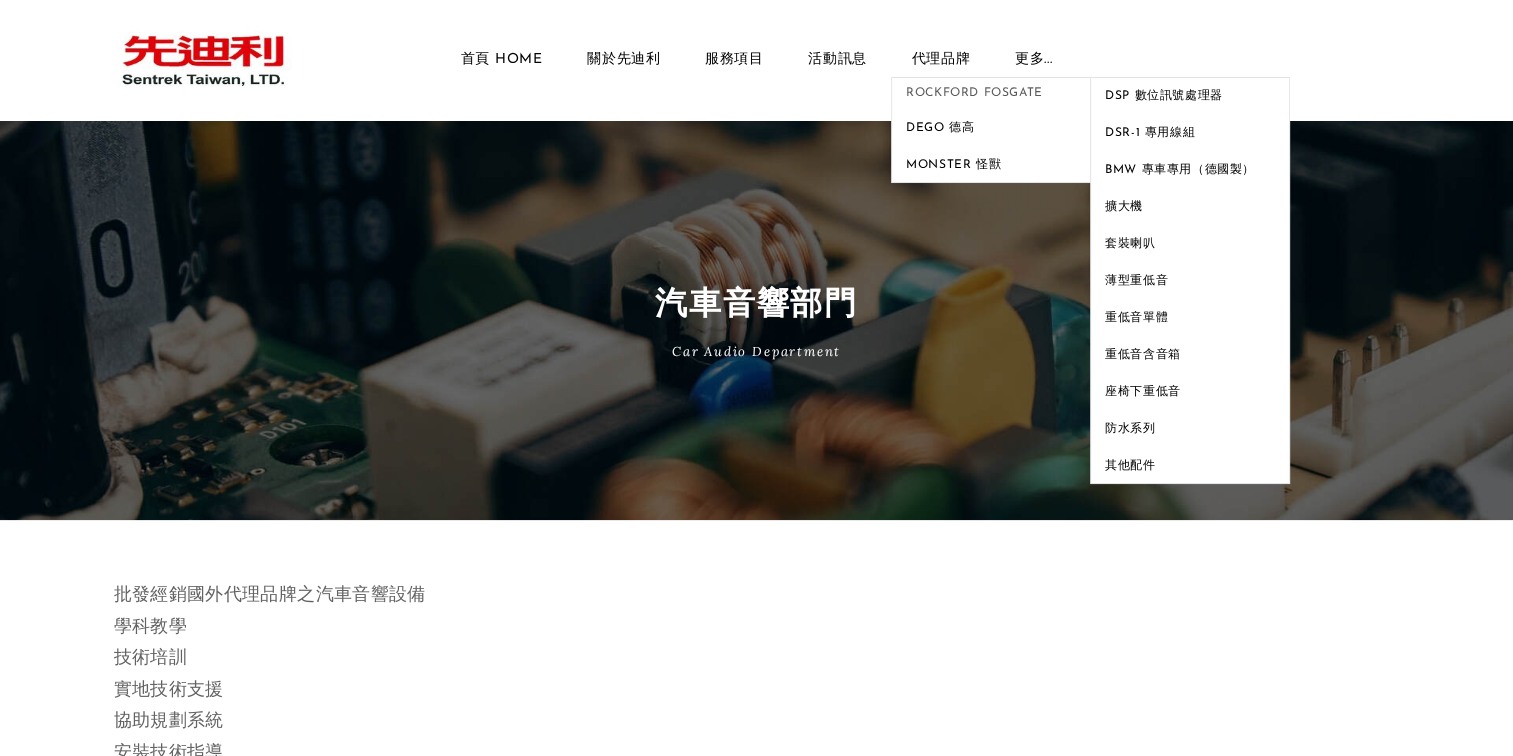 click on "ROCKFORD FOSGATE" at bounding box center [991, 93] 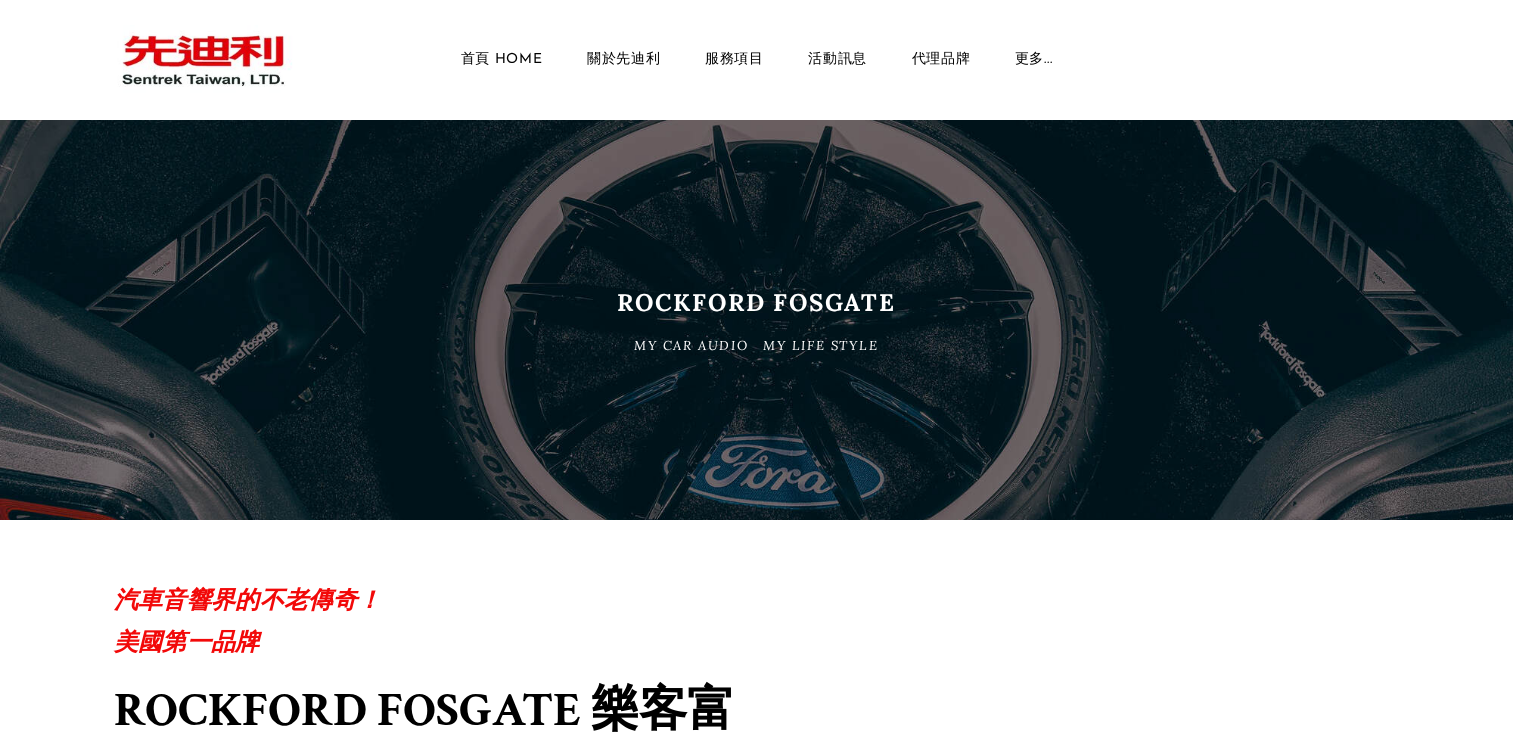 scroll, scrollTop: 0, scrollLeft: 0, axis: both 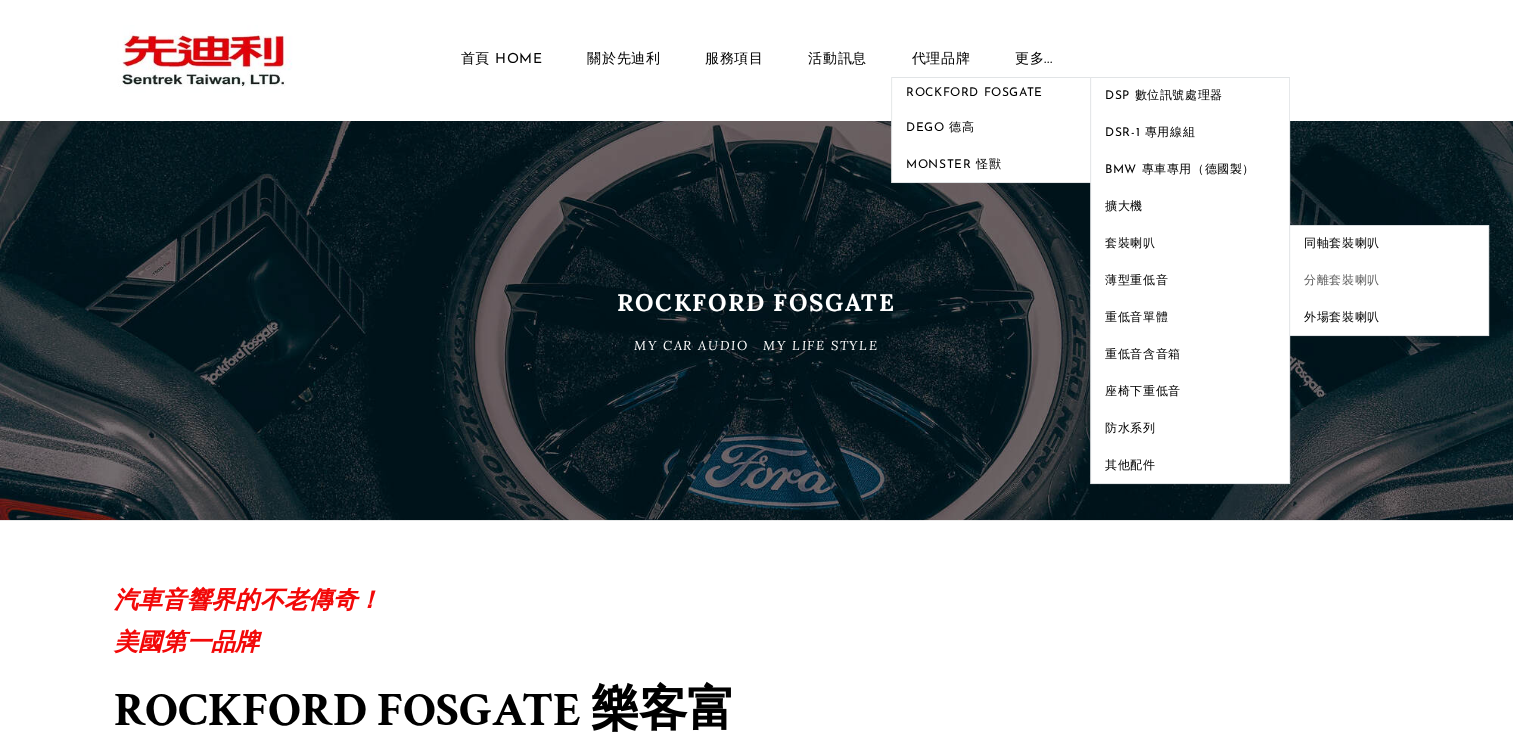 click on "分離套裝喇叭" at bounding box center [1389, 280] 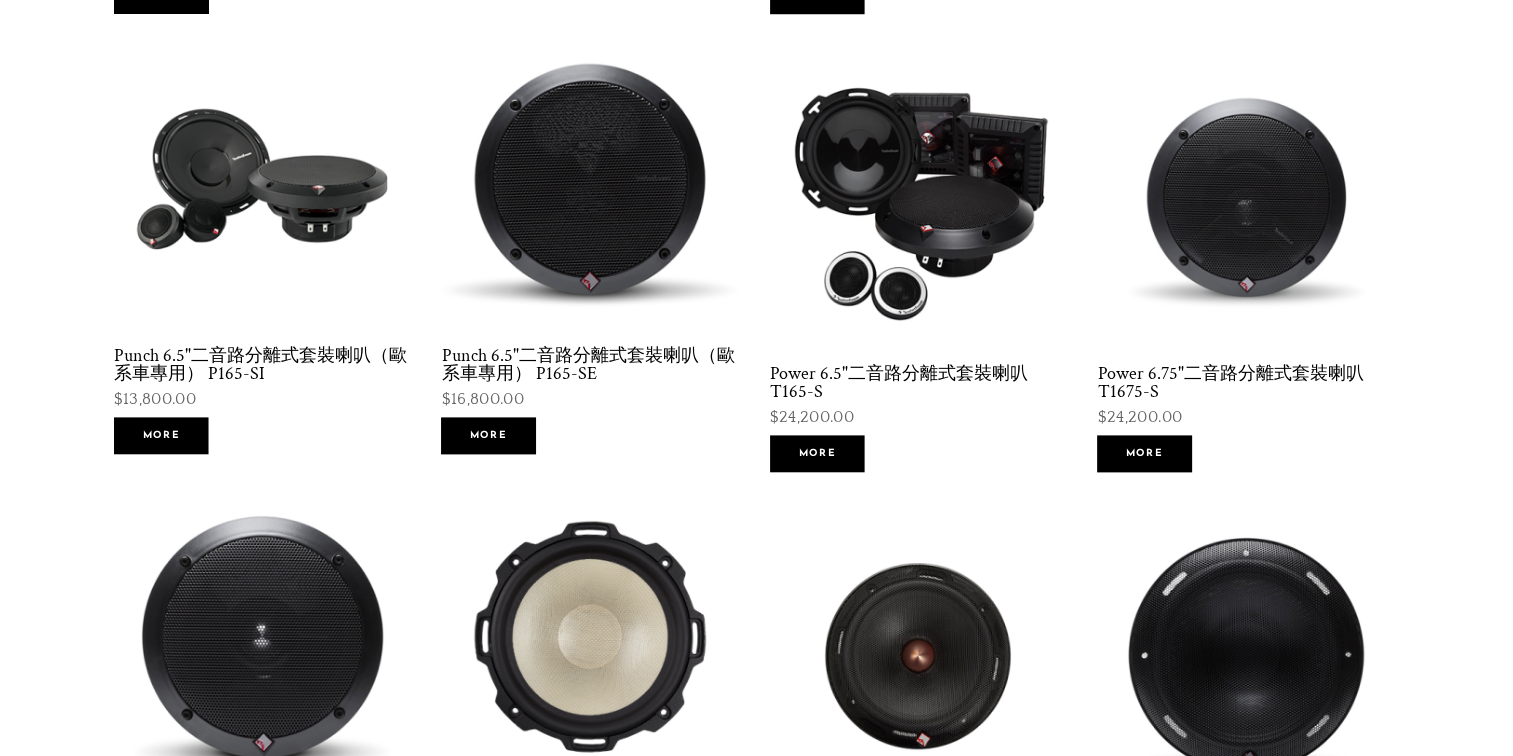 scroll, scrollTop: 1044, scrollLeft: 0, axis: vertical 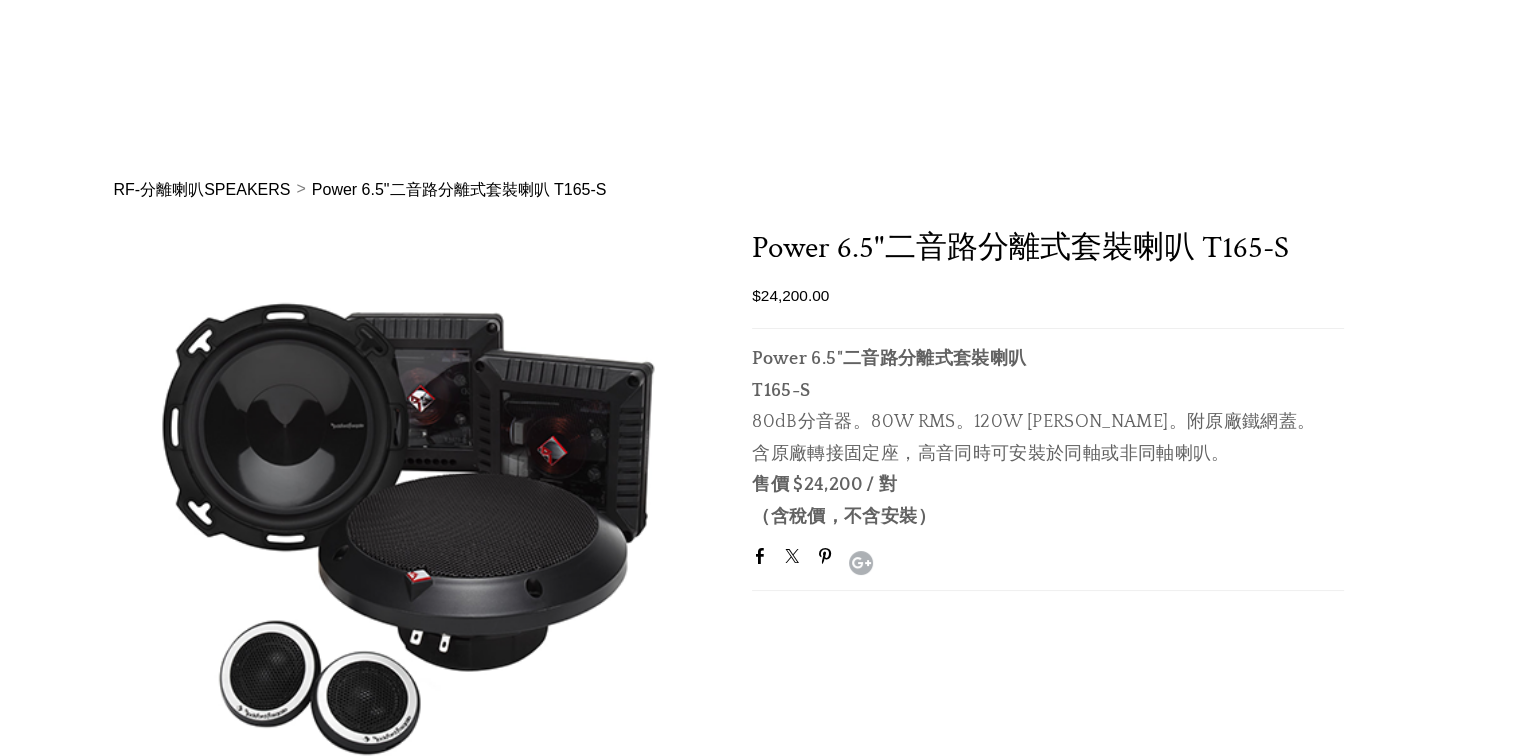 click on "RF-分離喇叭SPEAKERS" at bounding box center [202, 190] 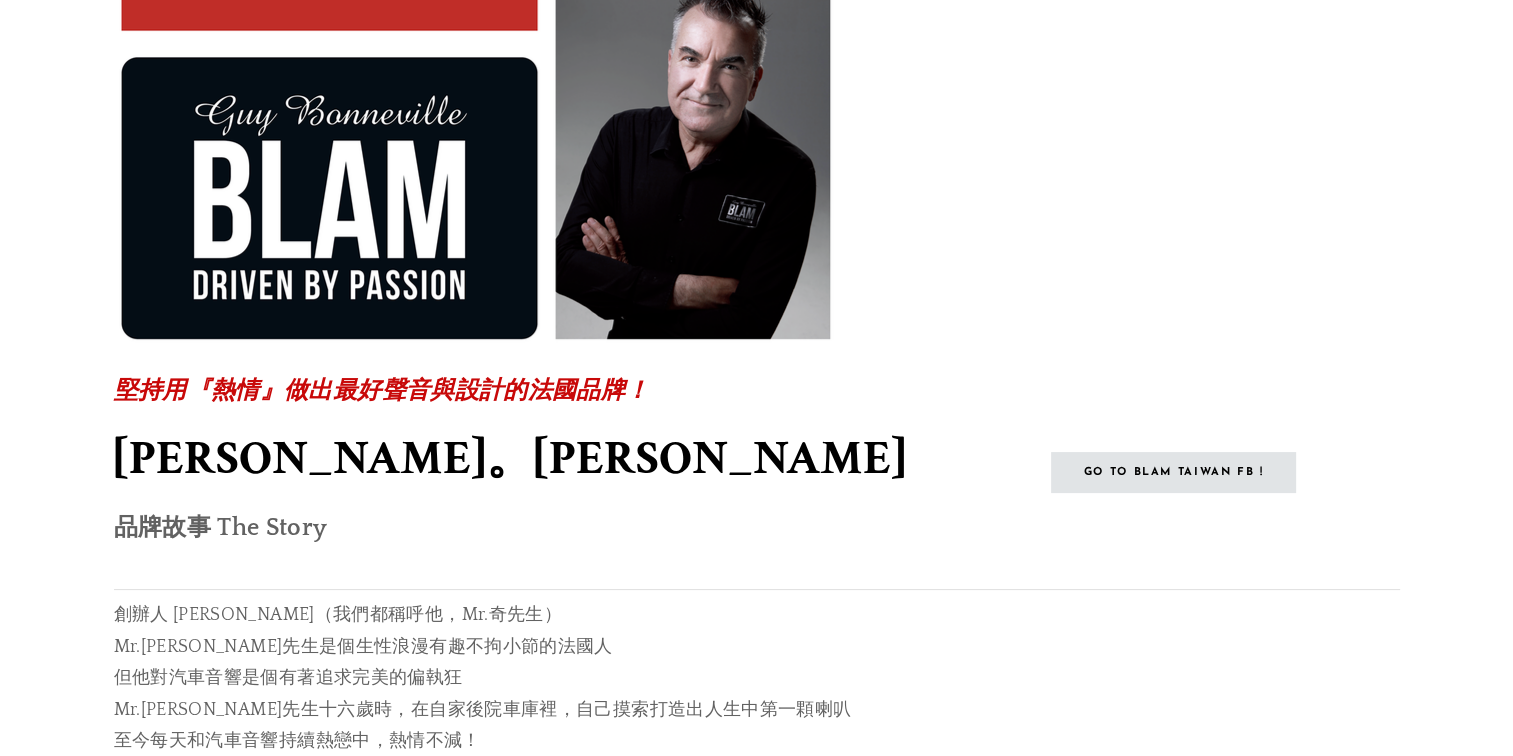 scroll, scrollTop: 0, scrollLeft: 0, axis: both 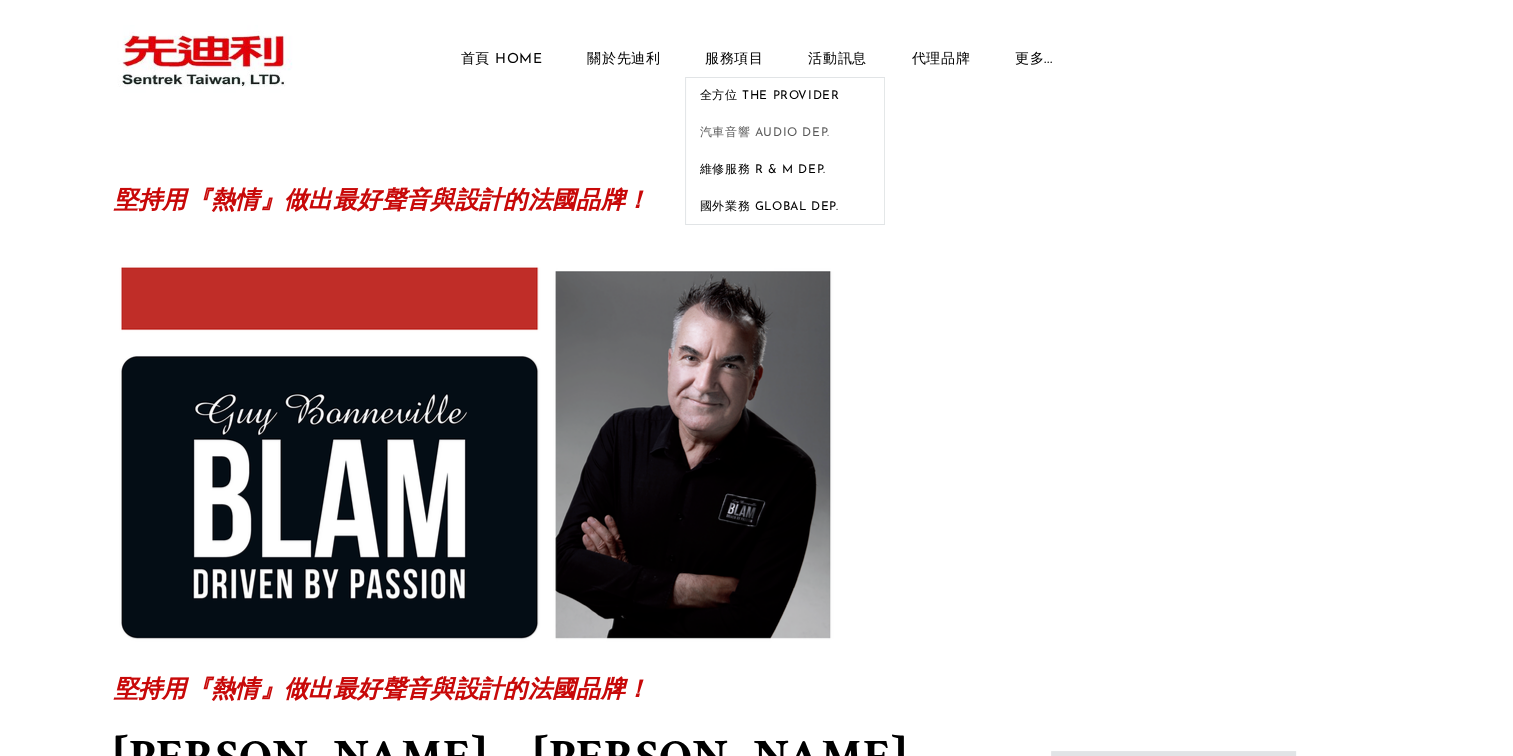 click on "汽車音響 Audio Dep." at bounding box center (785, 132) 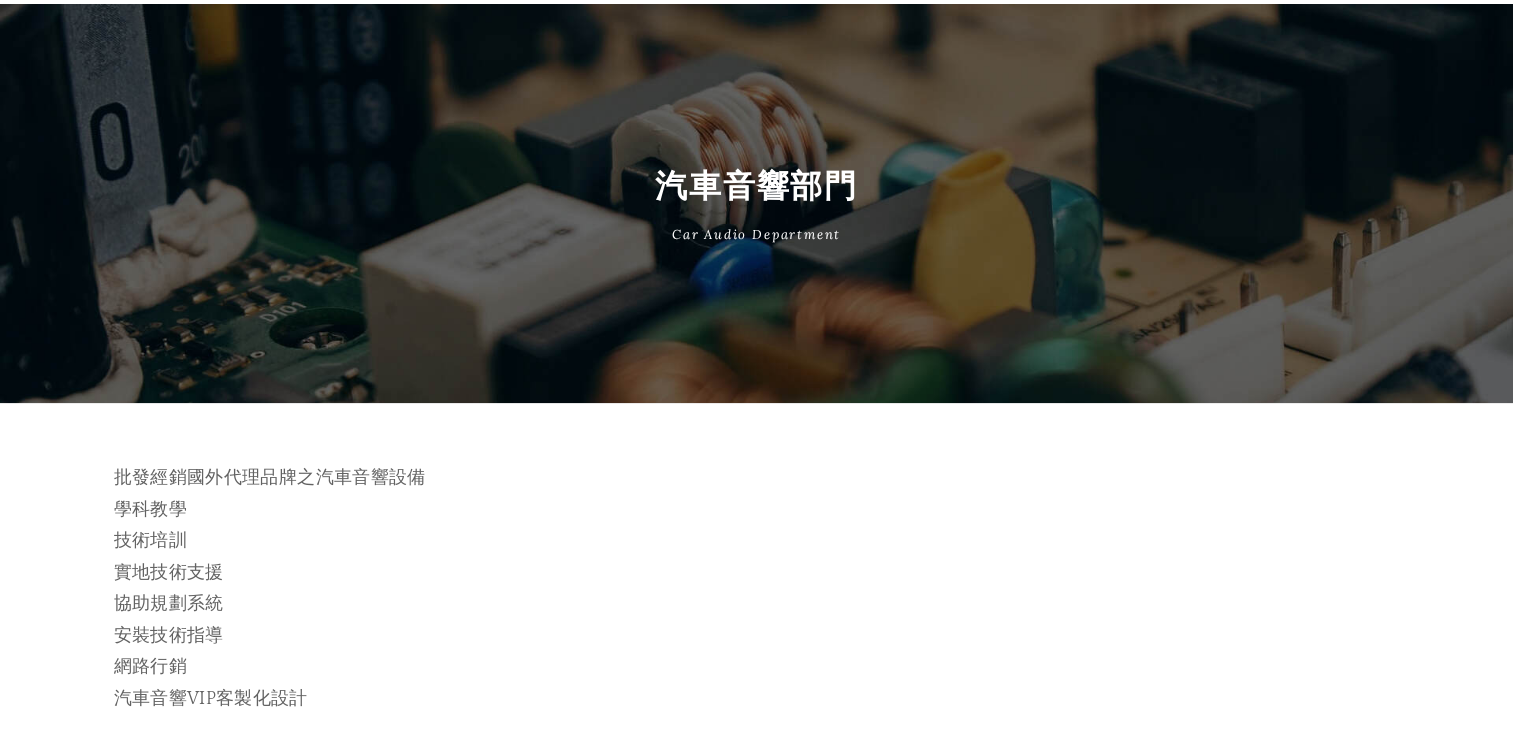 scroll, scrollTop: 0, scrollLeft: 0, axis: both 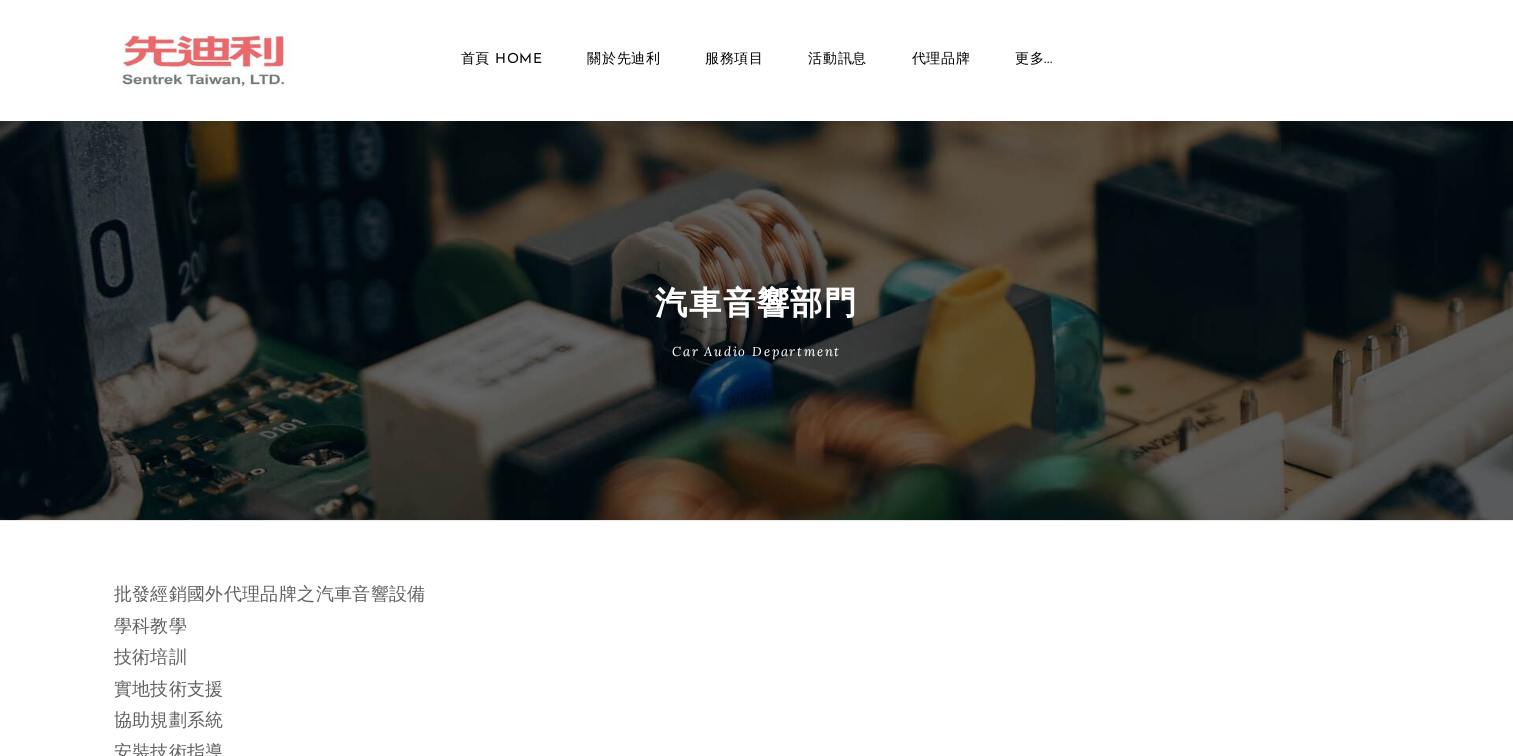 click at bounding box center [203, 60] 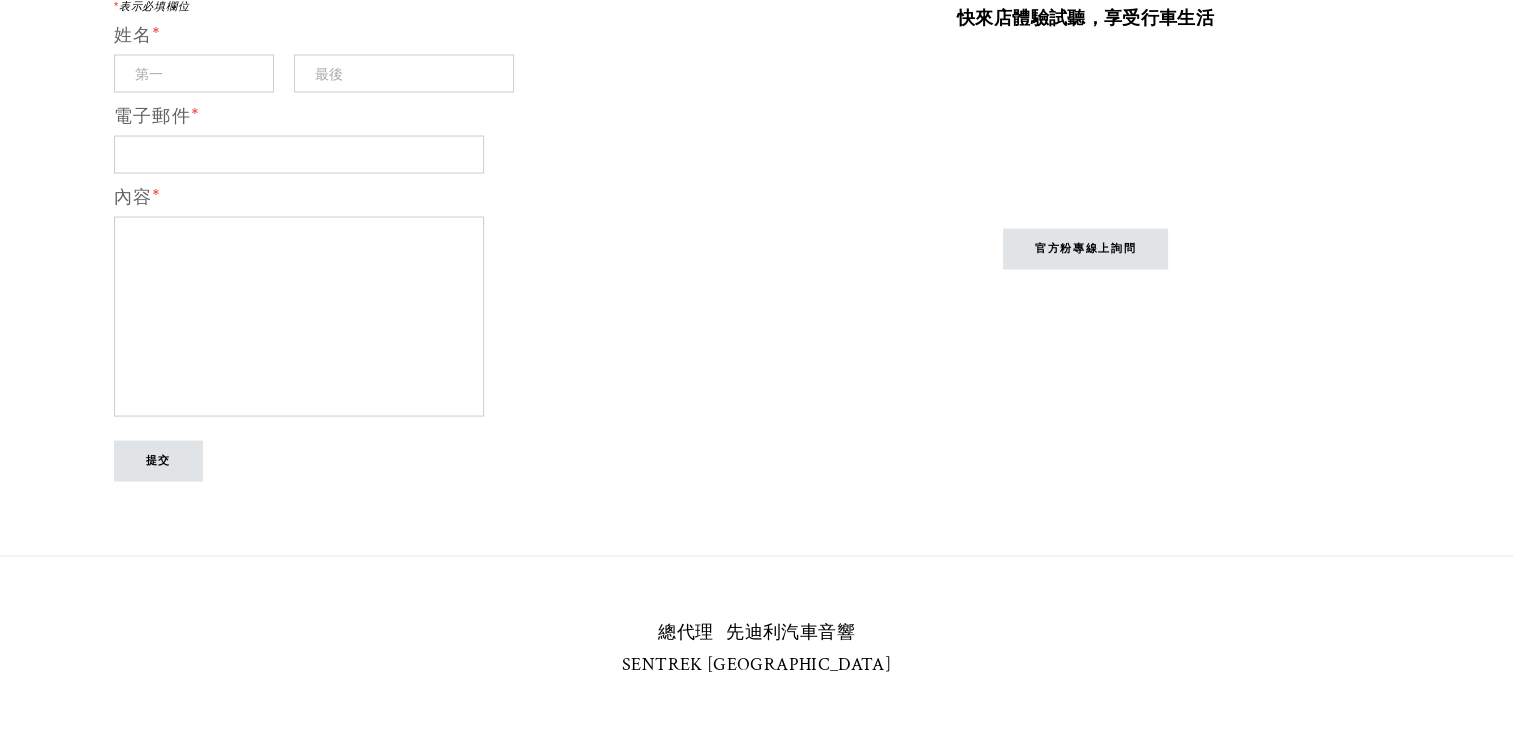 scroll, scrollTop: 3908, scrollLeft: 0, axis: vertical 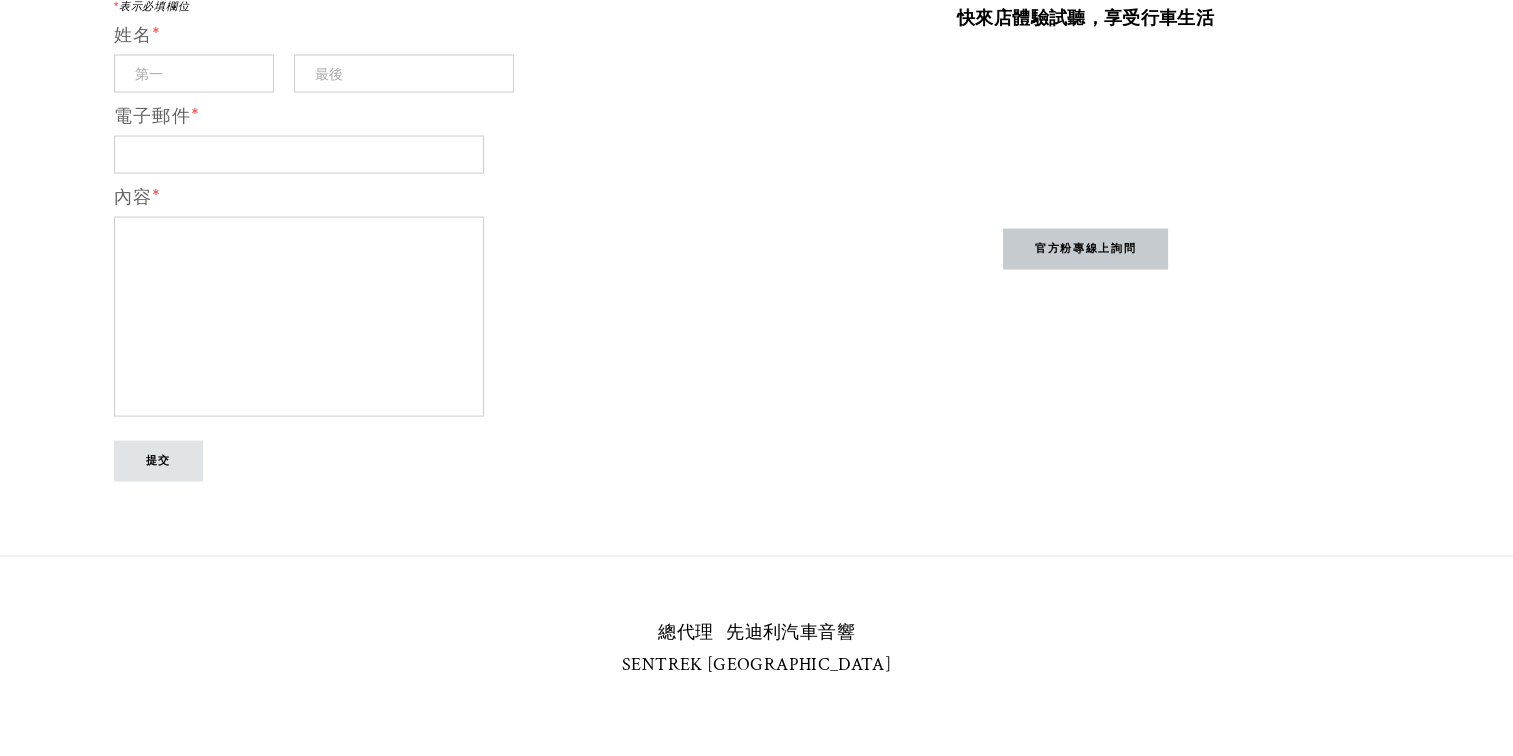 click on "官方粉專線上詢問" at bounding box center (1085, 249) 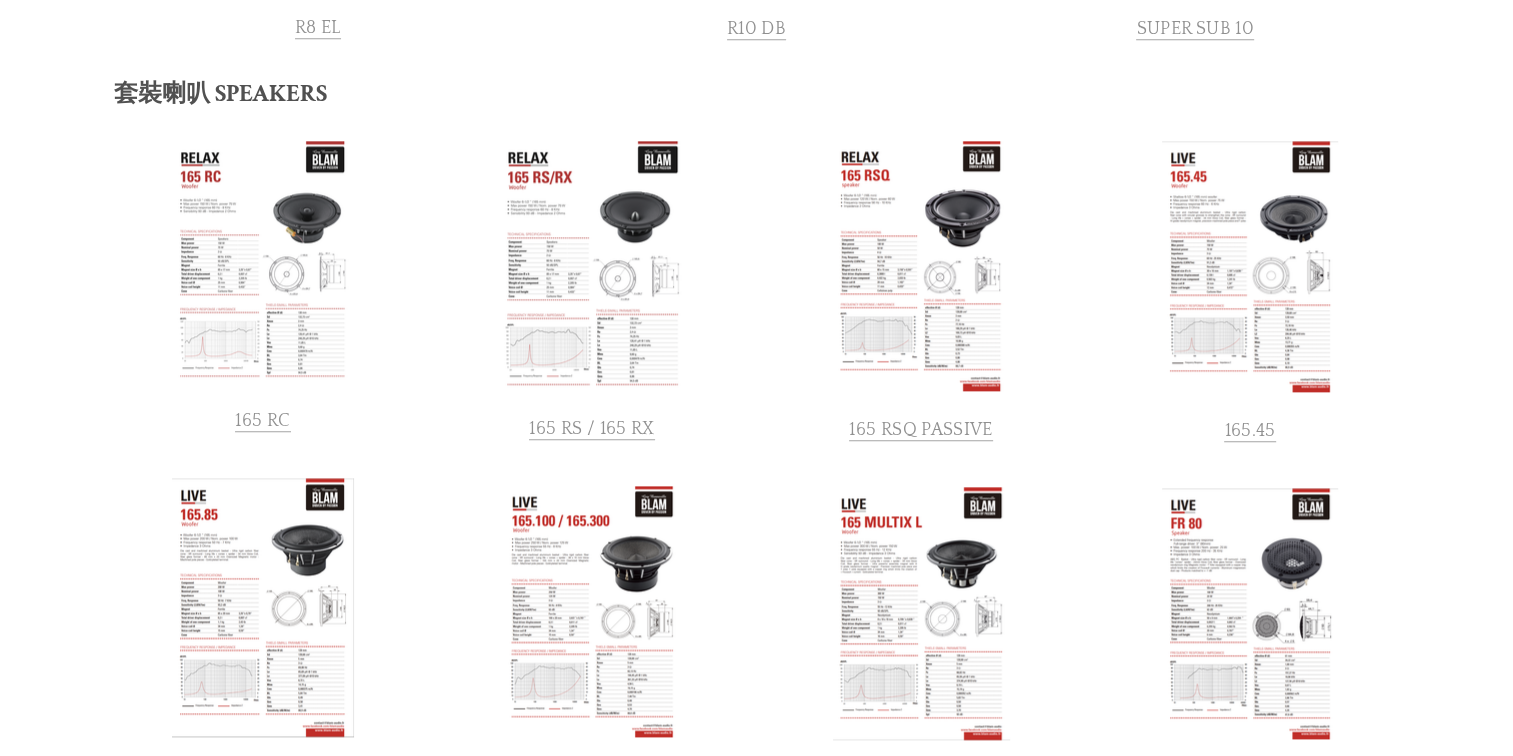 scroll, scrollTop: 2355, scrollLeft: 0, axis: vertical 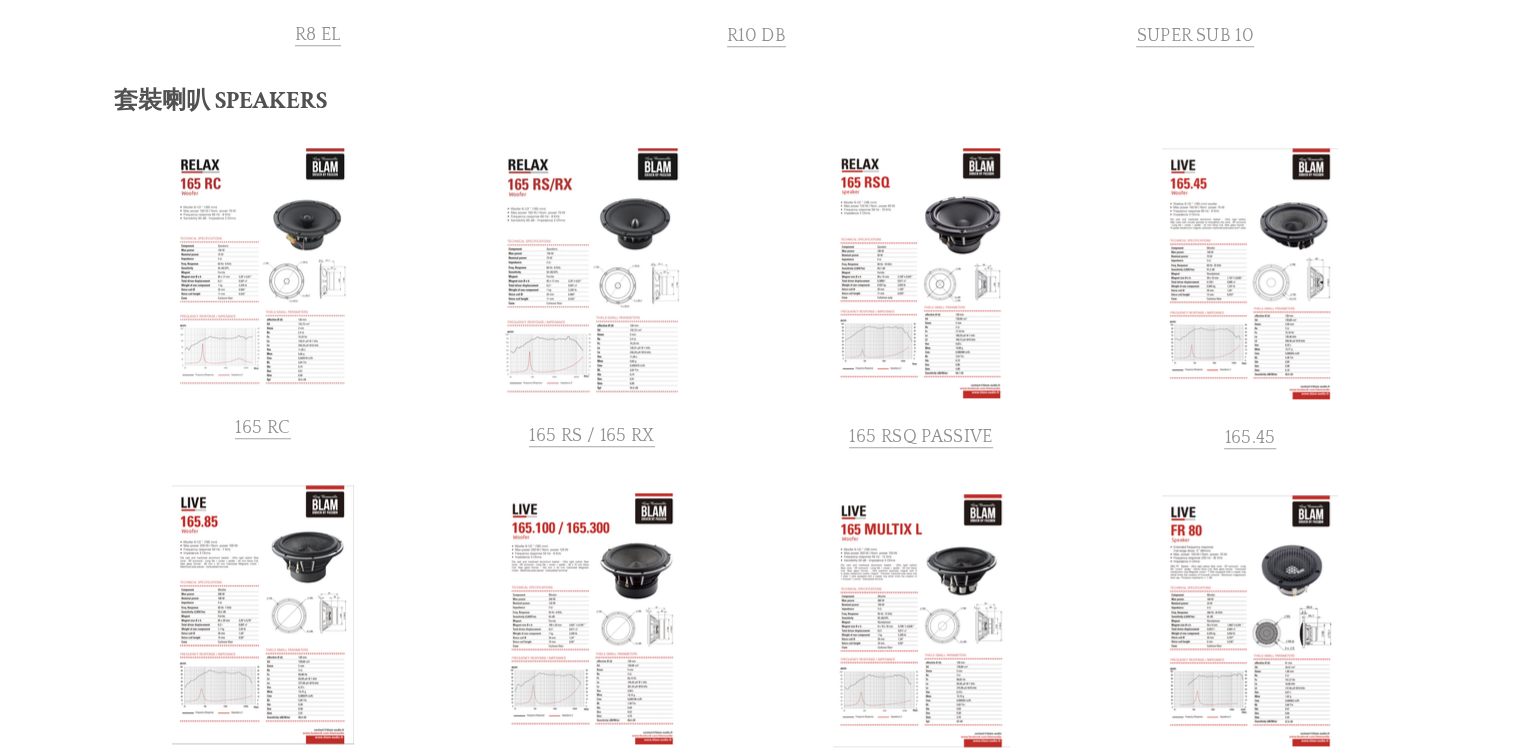 click on "套裝喇叭 SPEAKERS" at bounding box center (220, 100) 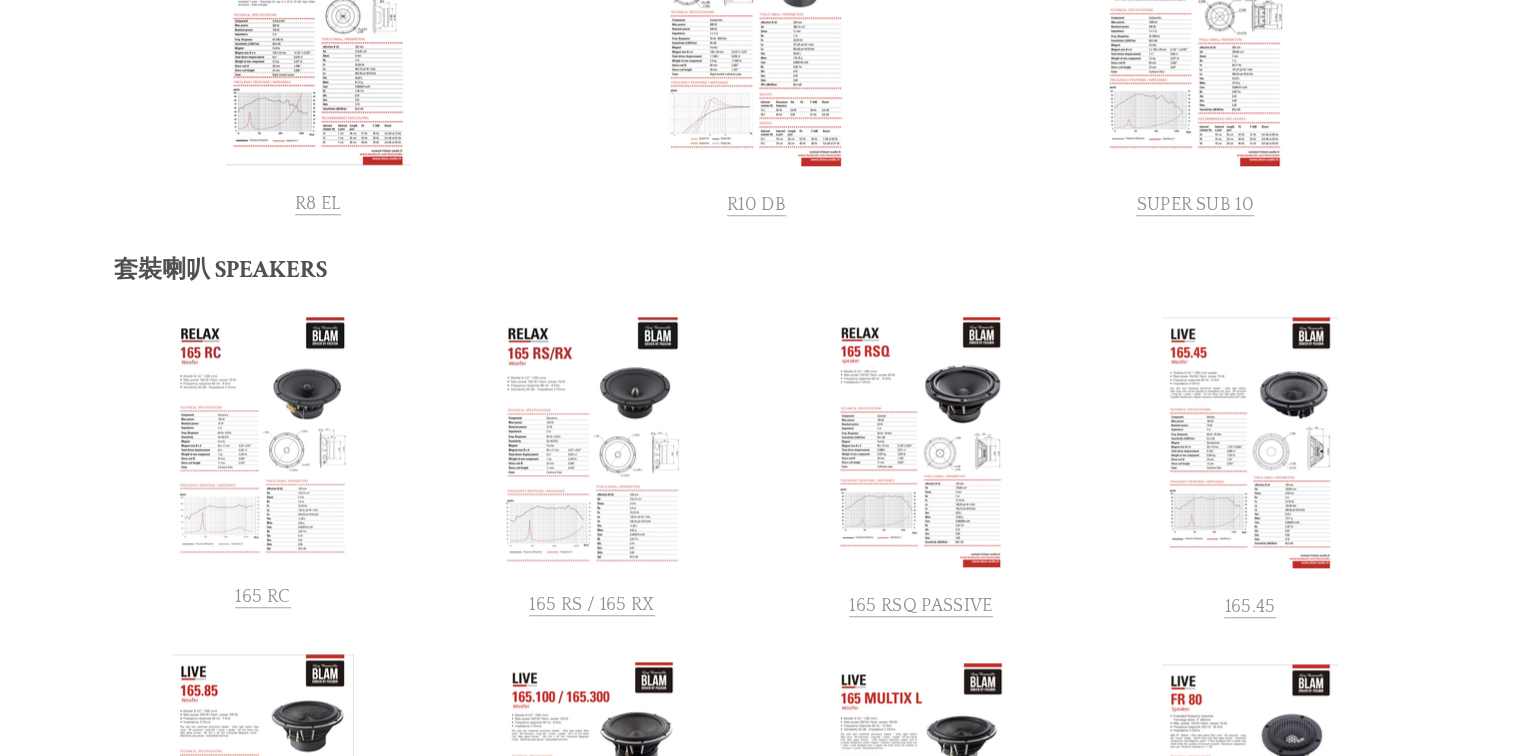 scroll, scrollTop: 2455, scrollLeft: 0, axis: vertical 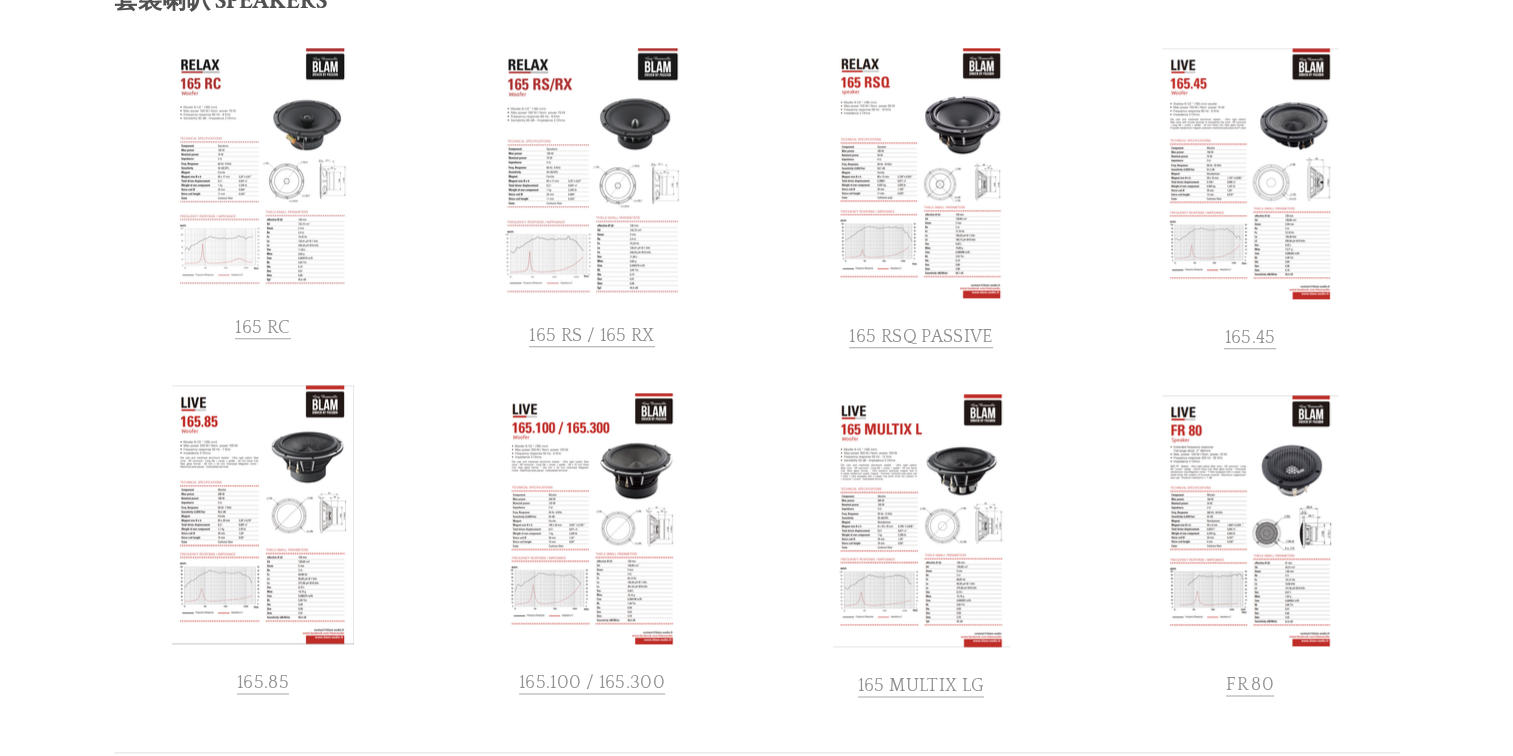 click at bounding box center (592, 172) 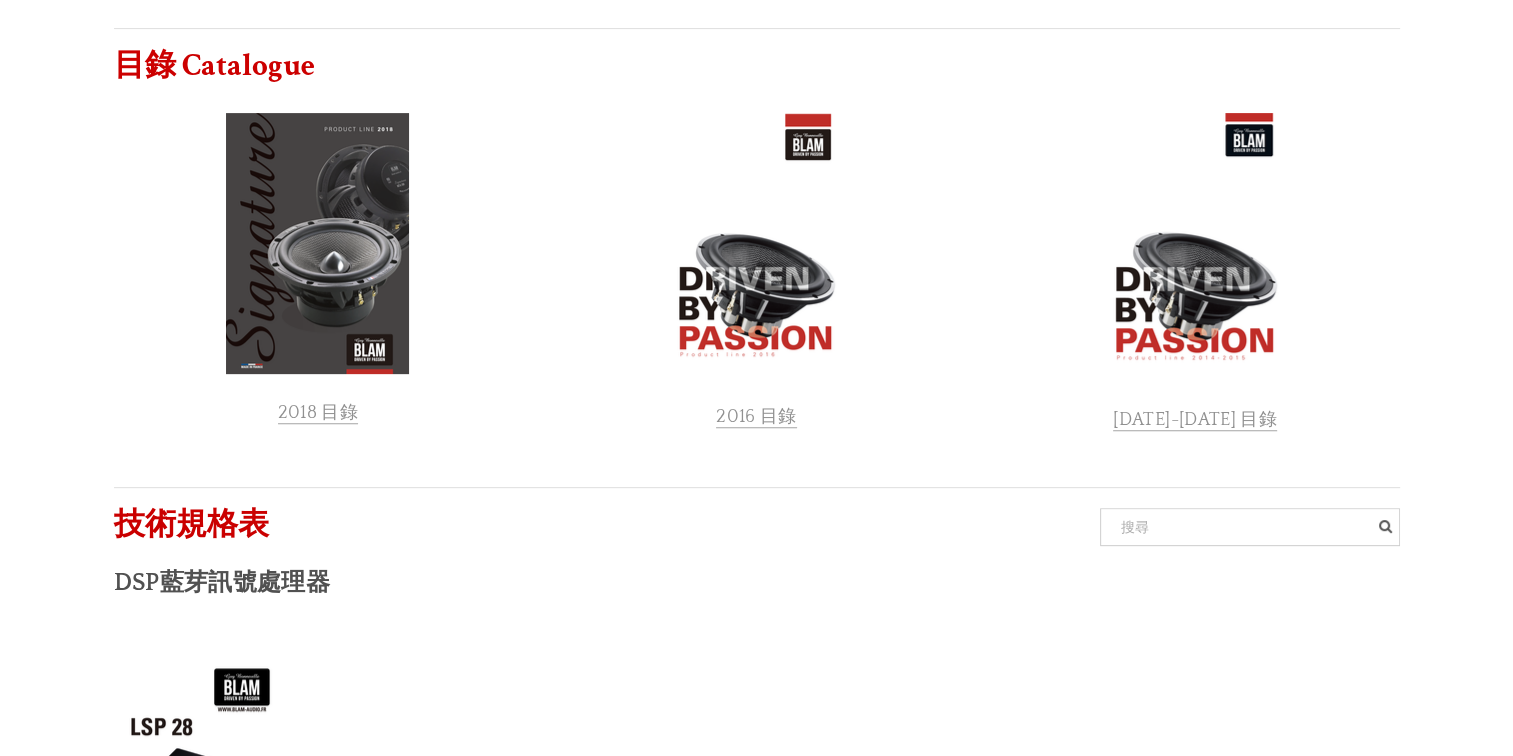 scroll, scrollTop: 655, scrollLeft: 0, axis: vertical 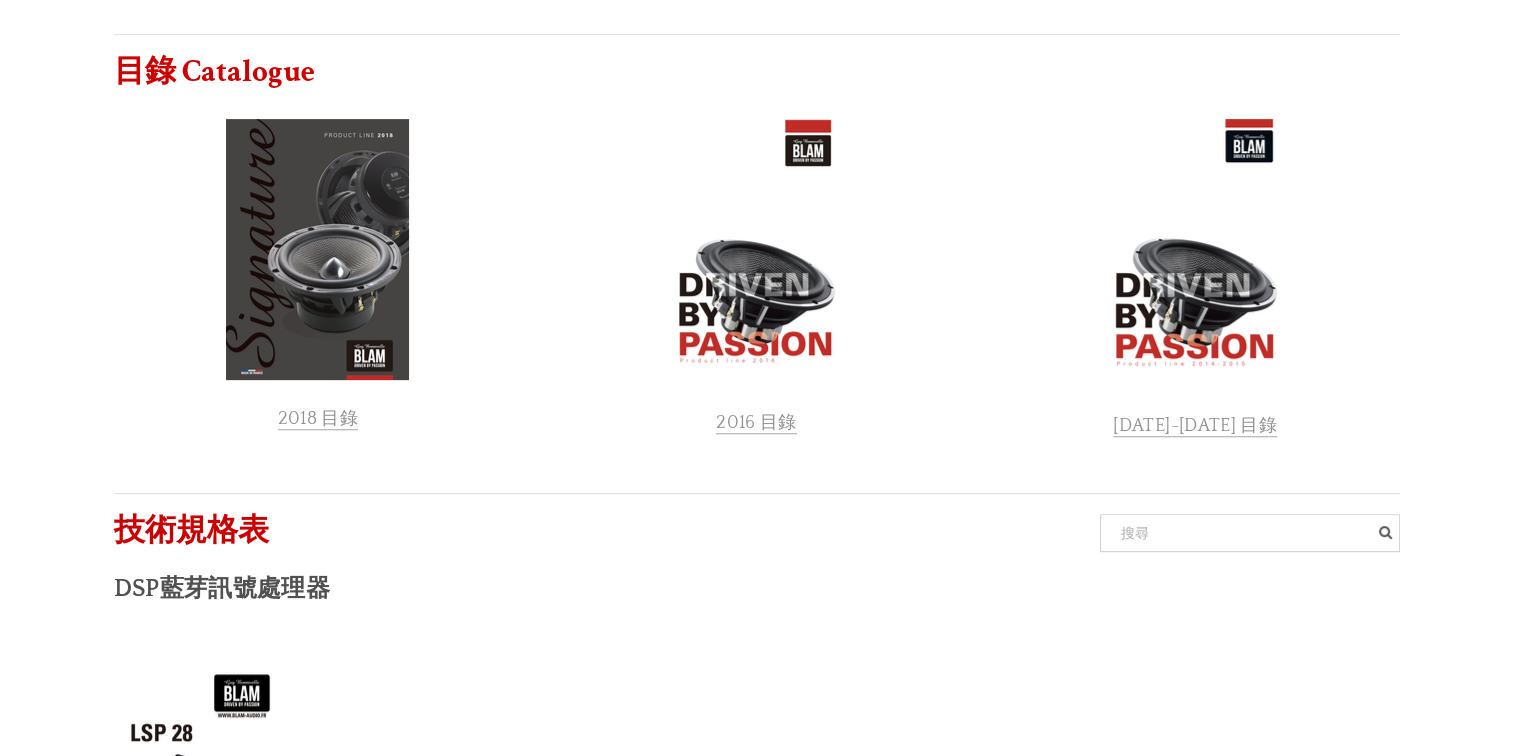click at bounding box center (317, 249) 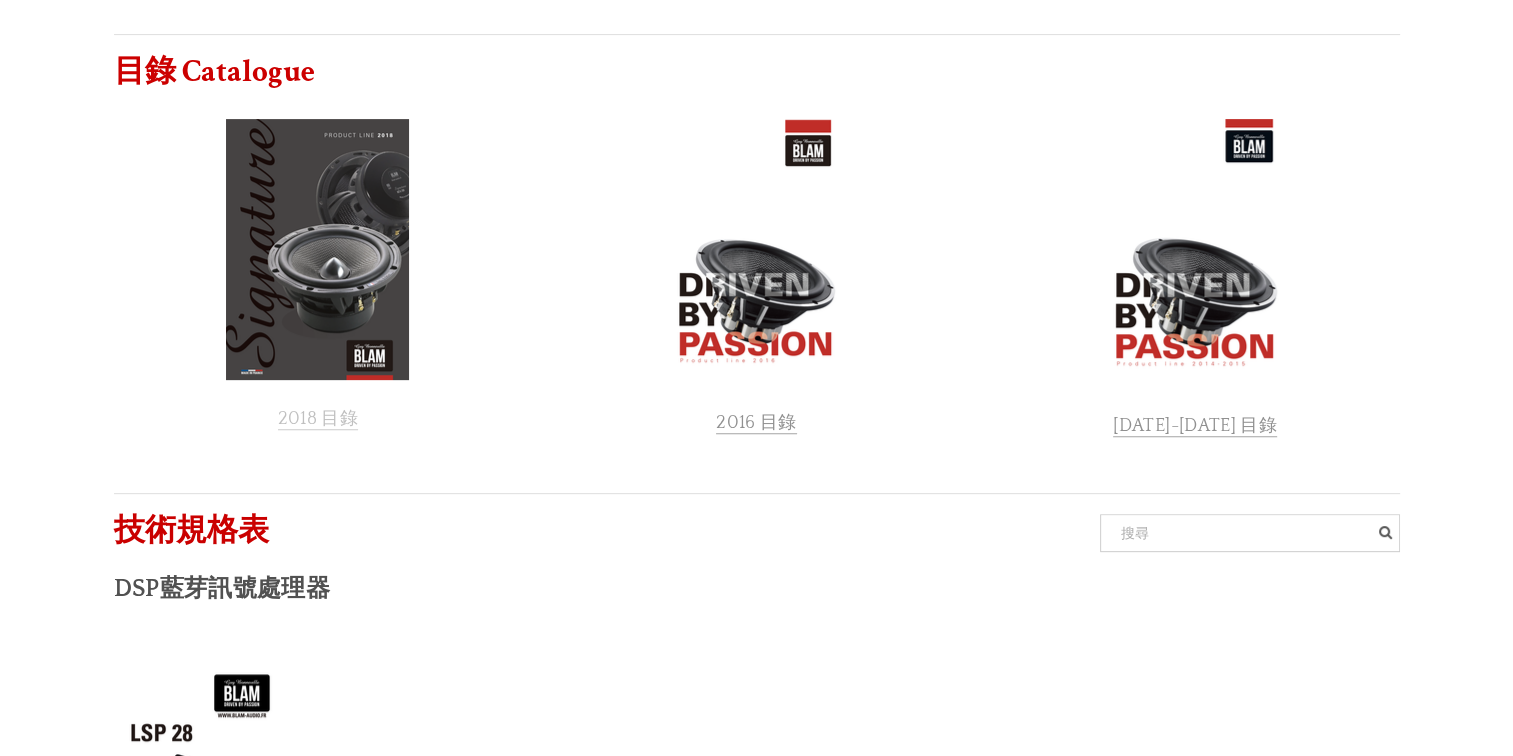 click on "2018 目錄" at bounding box center [318, 419] 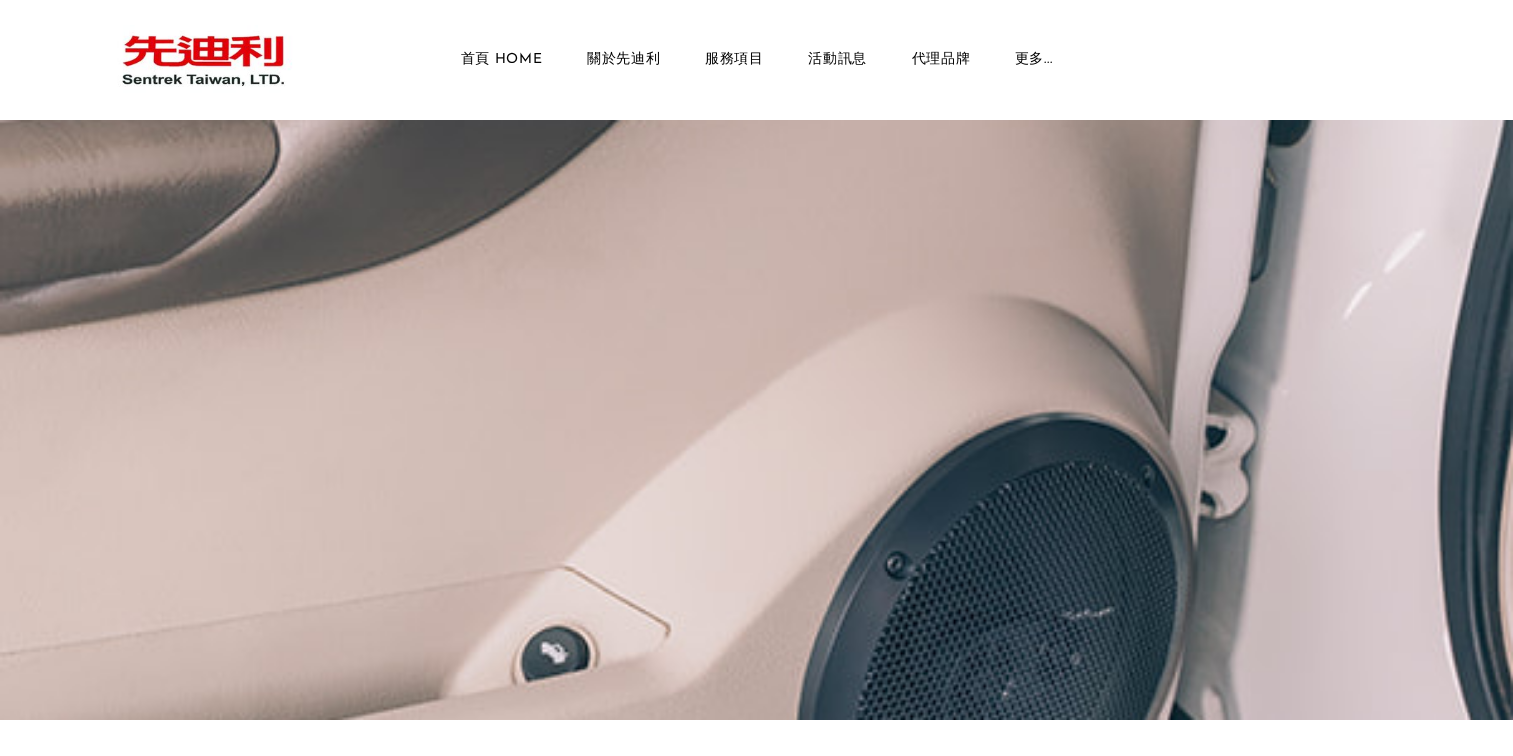 scroll, scrollTop: 0, scrollLeft: 0, axis: both 